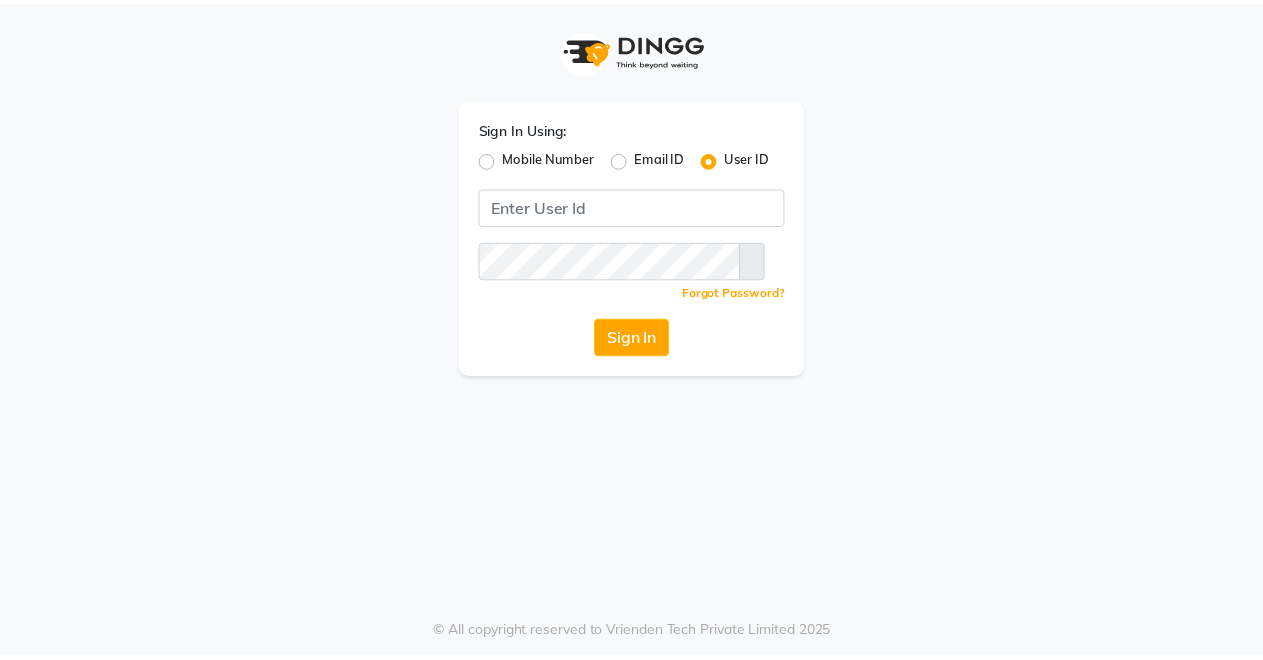 scroll, scrollTop: 0, scrollLeft: 0, axis: both 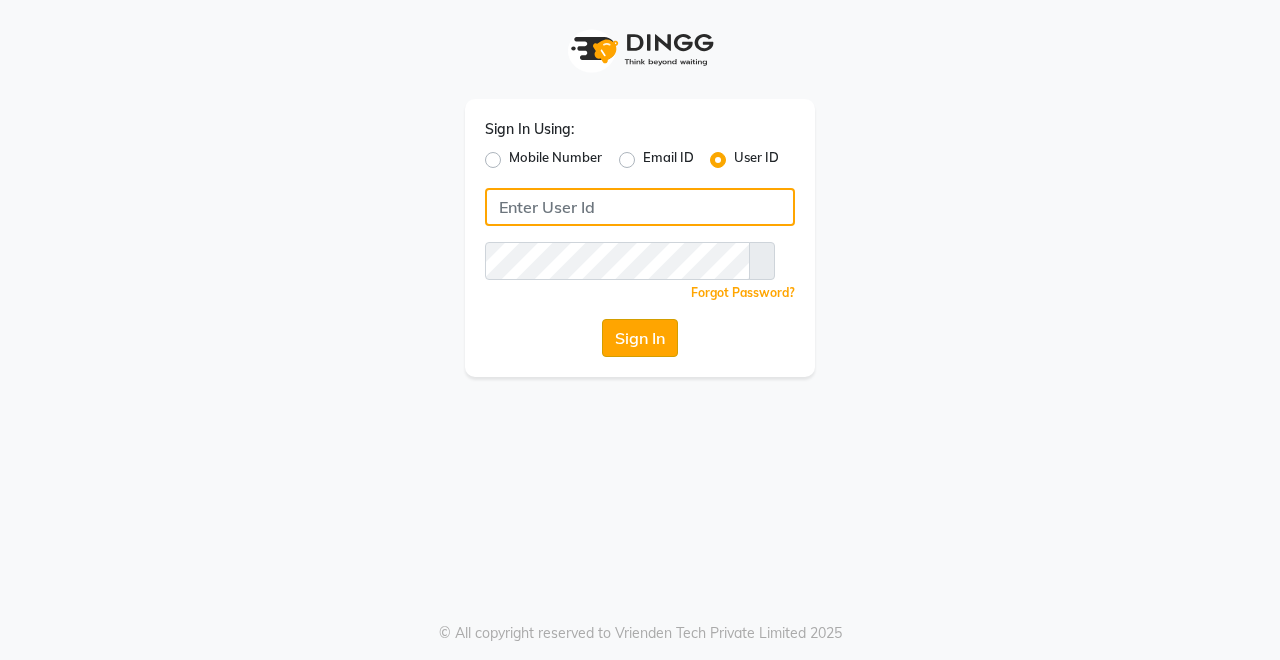 type on "[USERNAME]" 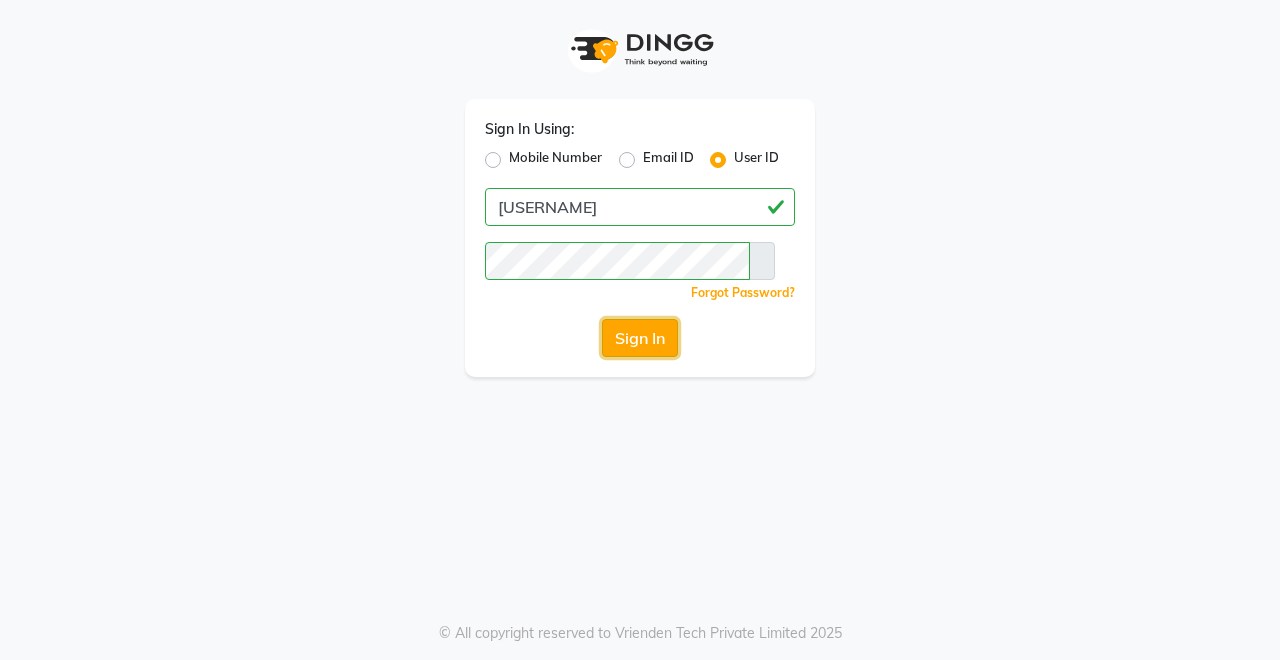 click on "Sign In" at bounding box center (640, 338) 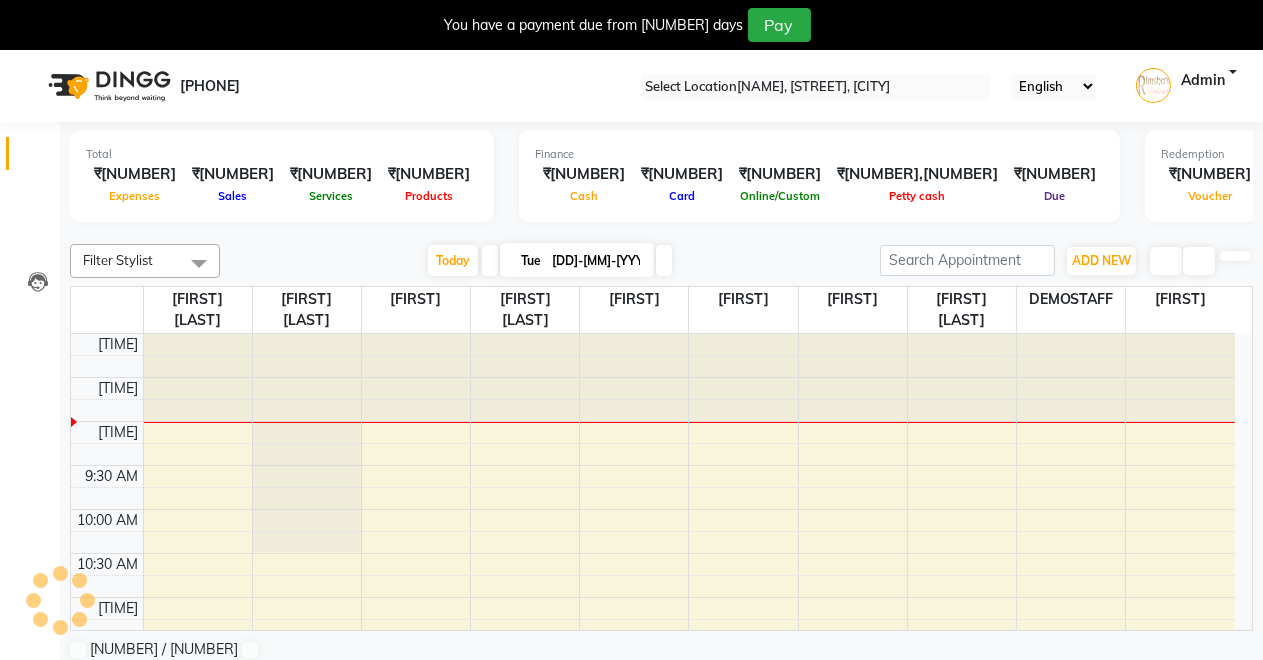 scroll, scrollTop: 0, scrollLeft: 0, axis: both 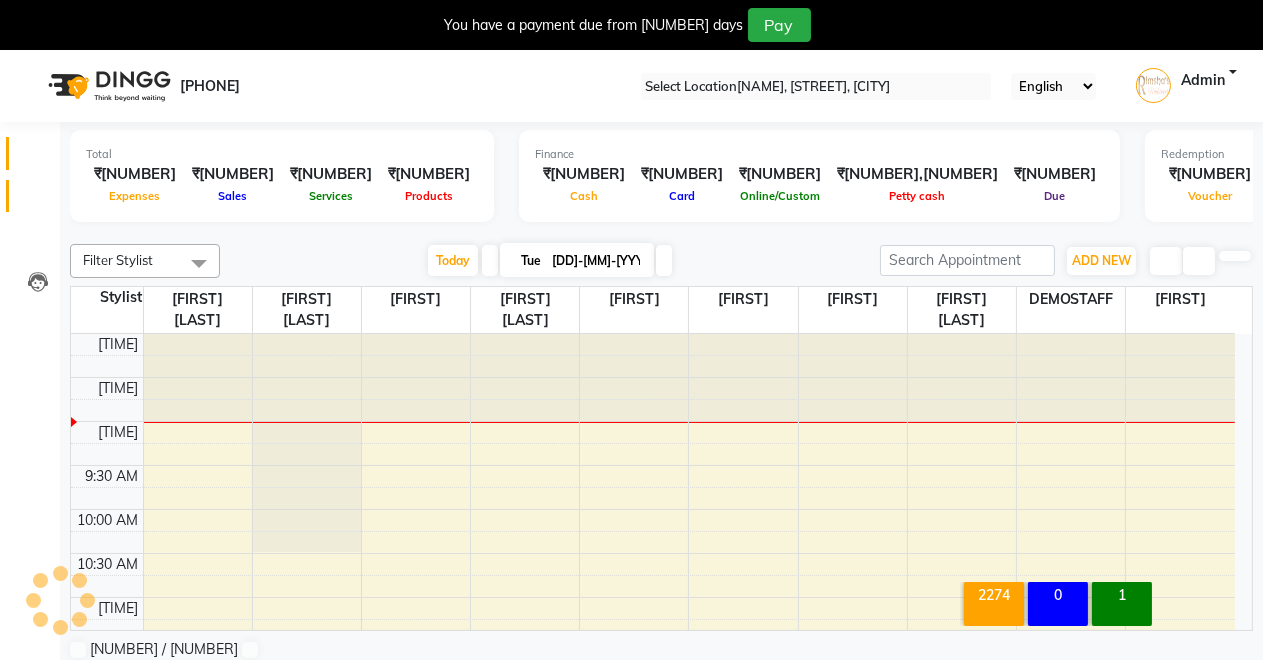 click at bounding box center [37, 201] 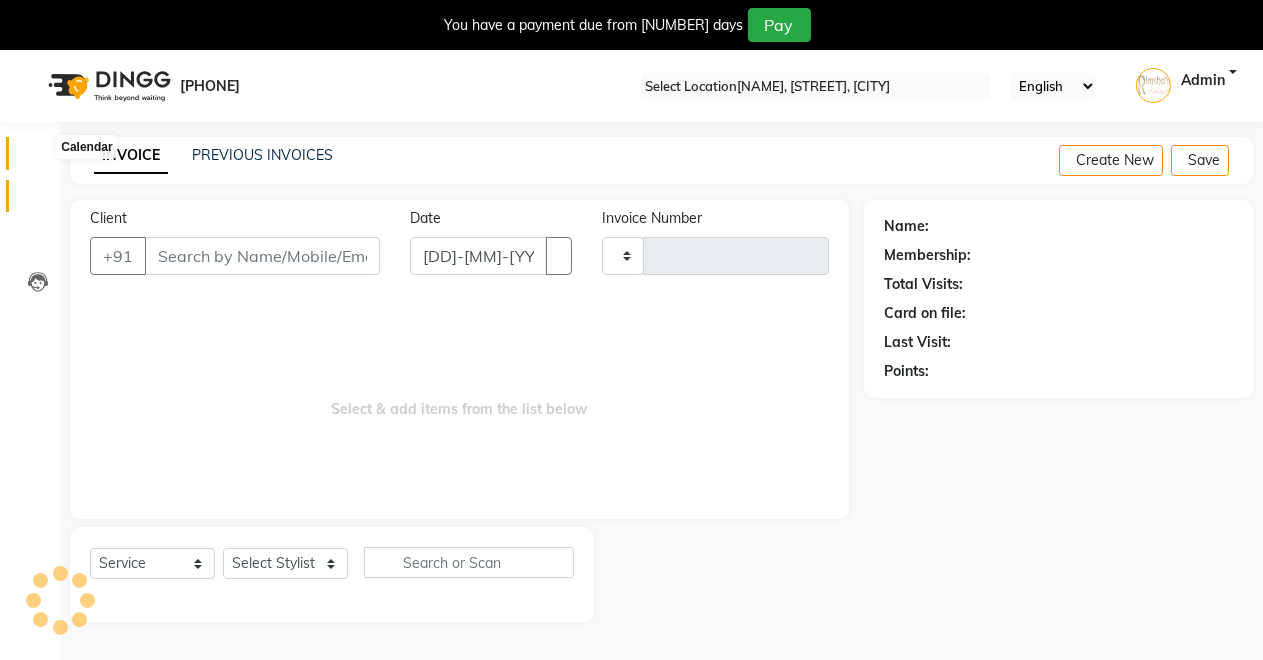 click at bounding box center (38, 158) 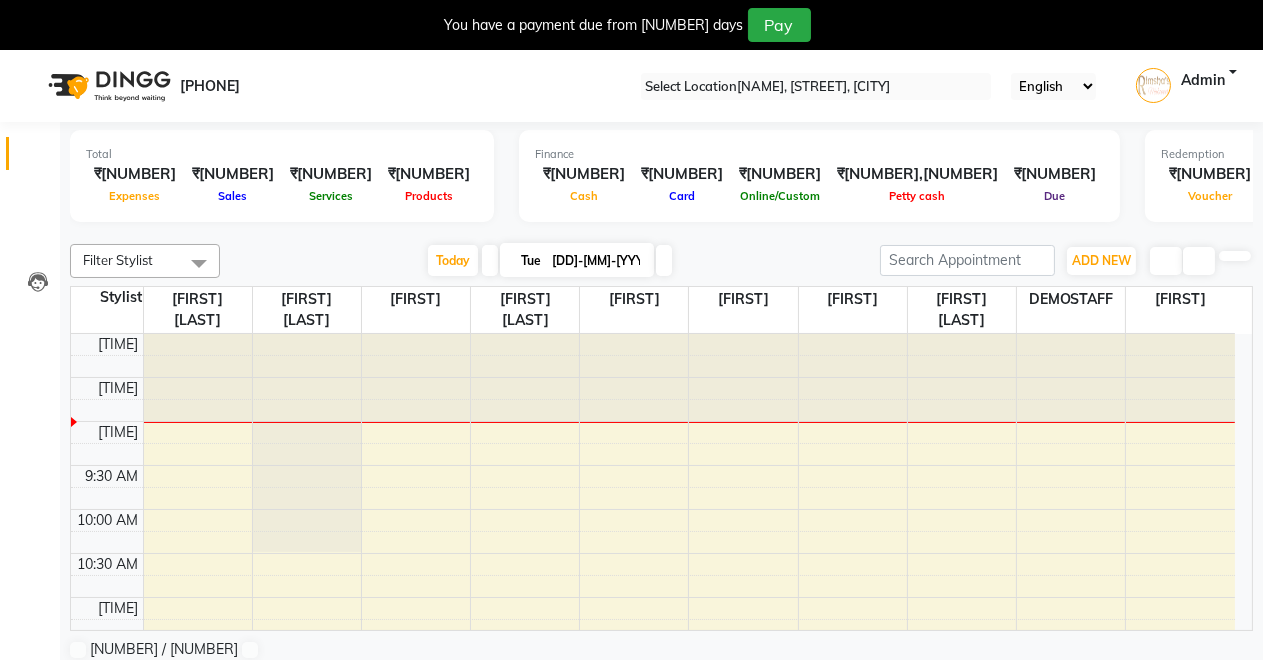 scroll, scrollTop: 0, scrollLeft: 0, axis: both 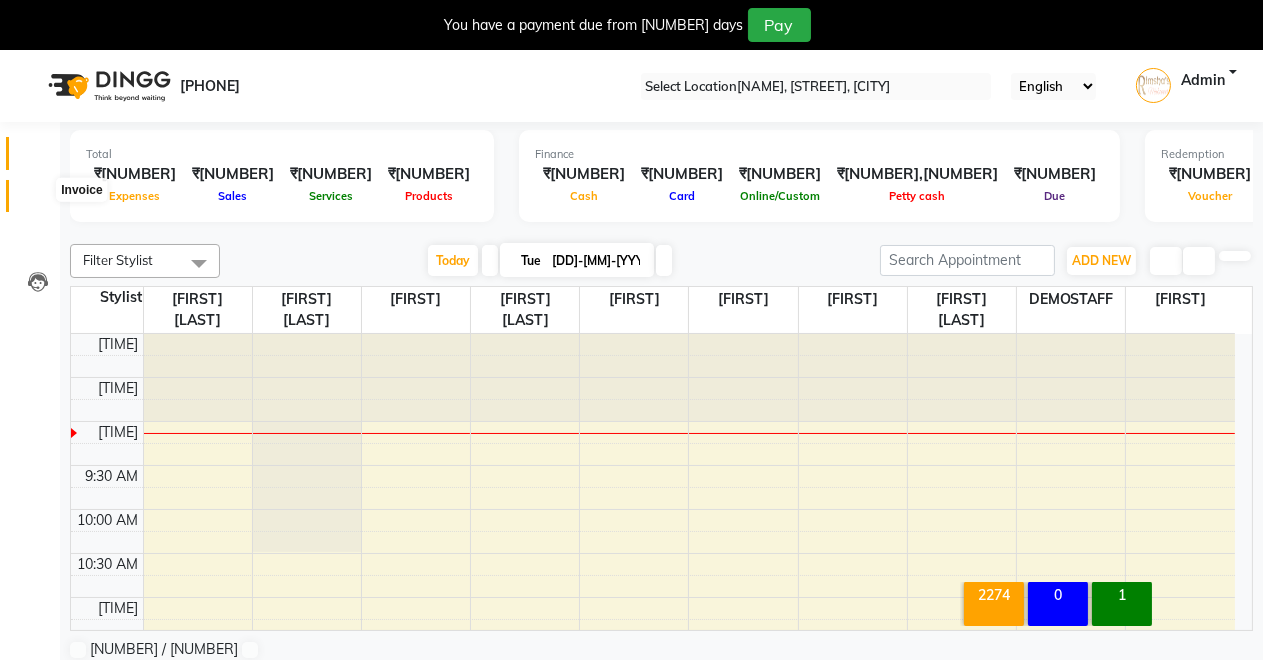 click at bounding box center (38, 201) 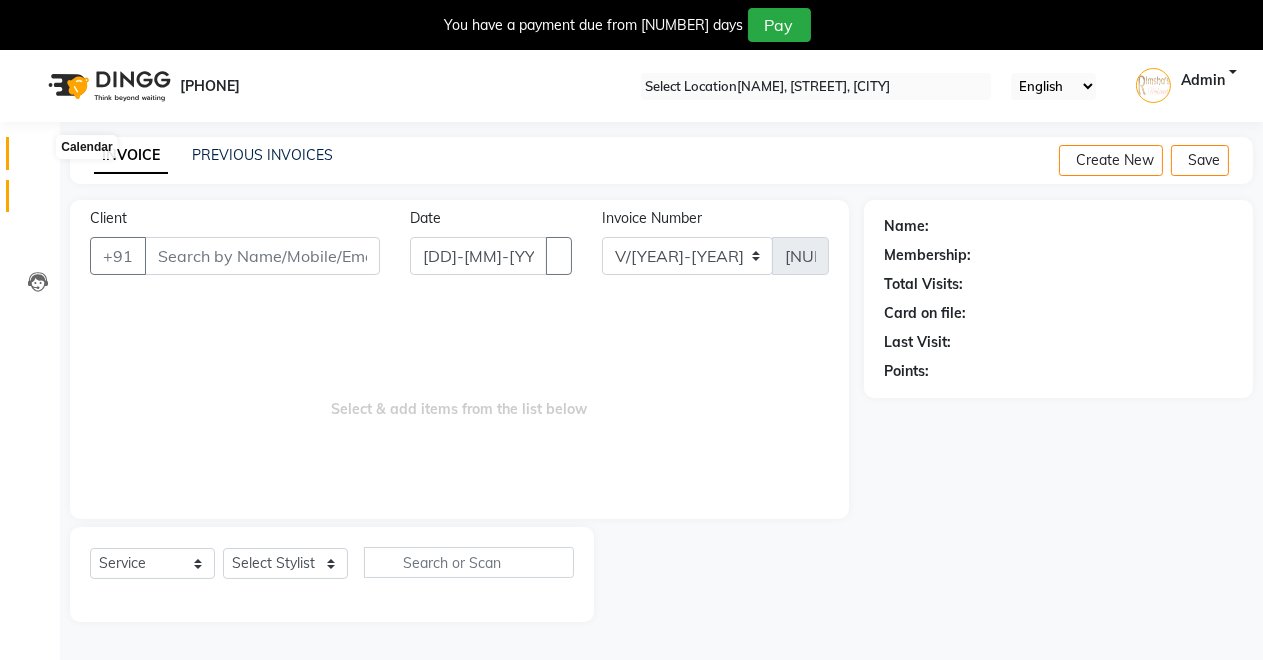 click at bounding box center (38, 158) 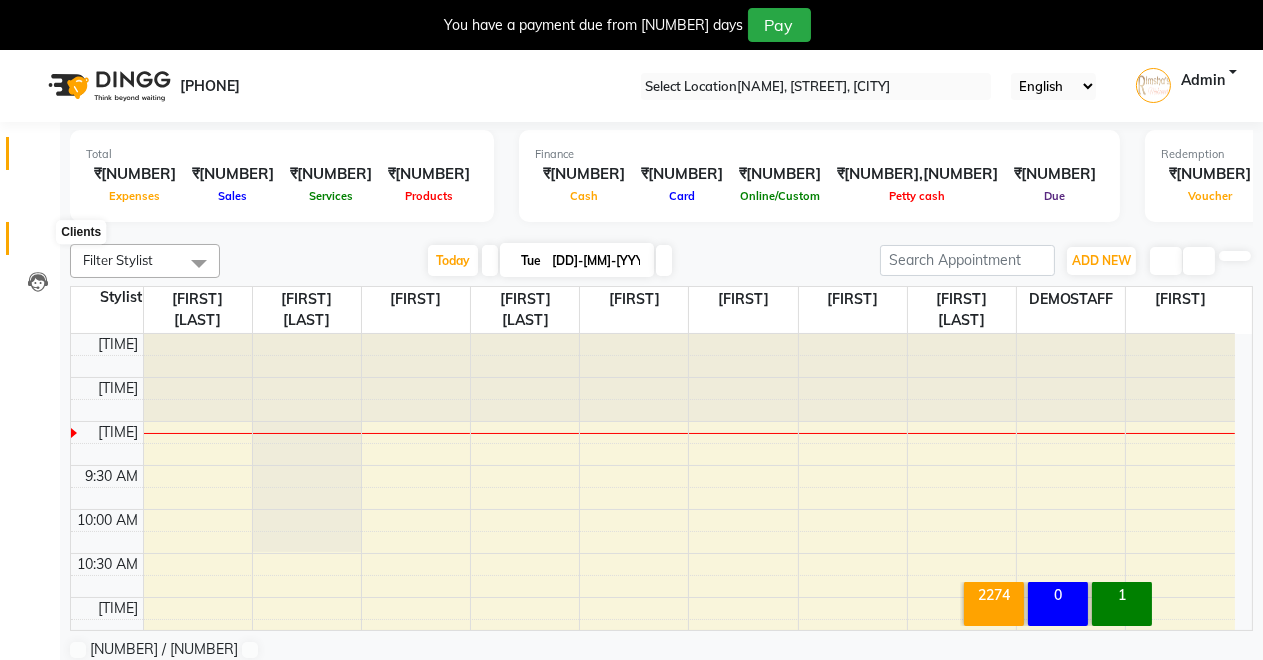 click at bounding box center (37, 243) 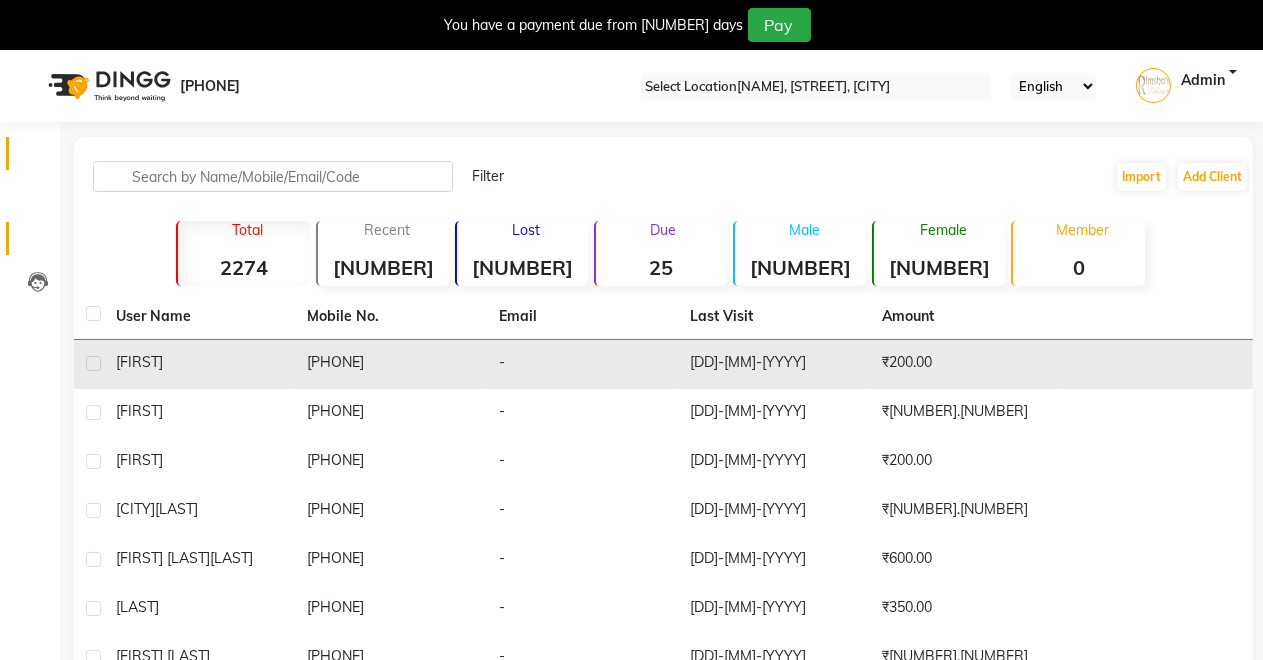scroll, scrollTop: 256, scrollLeft: 0, axis: vertical 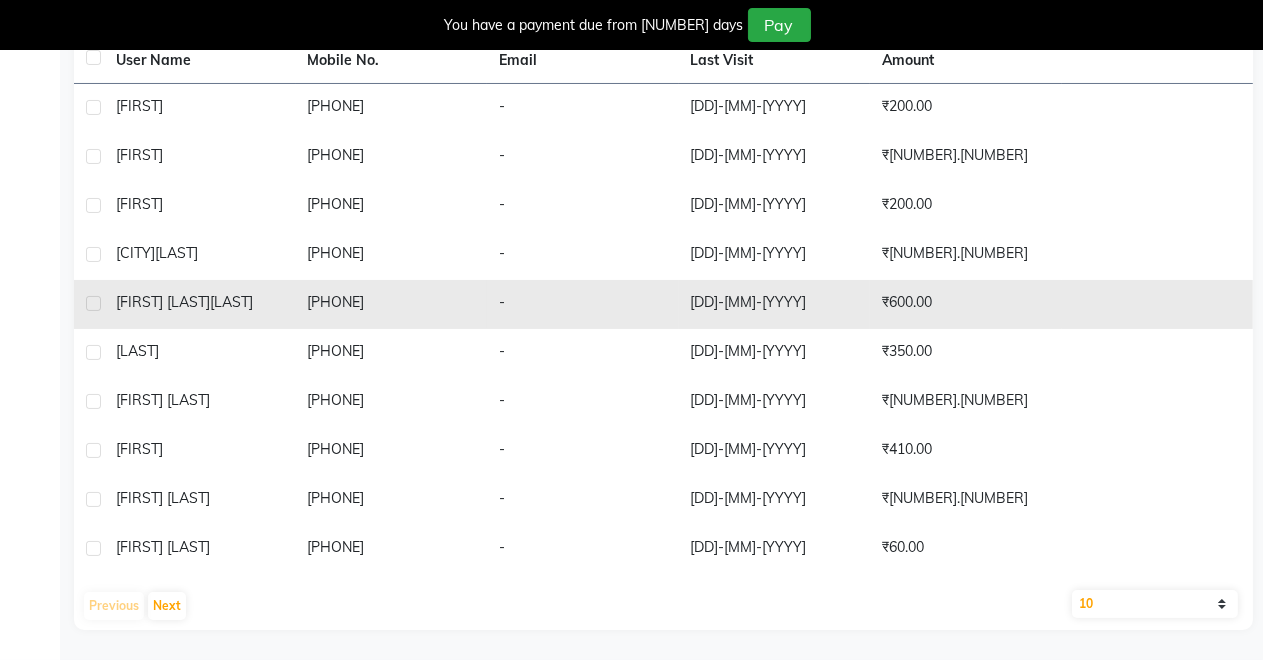 click on "-" at bounding box center [583, 108] 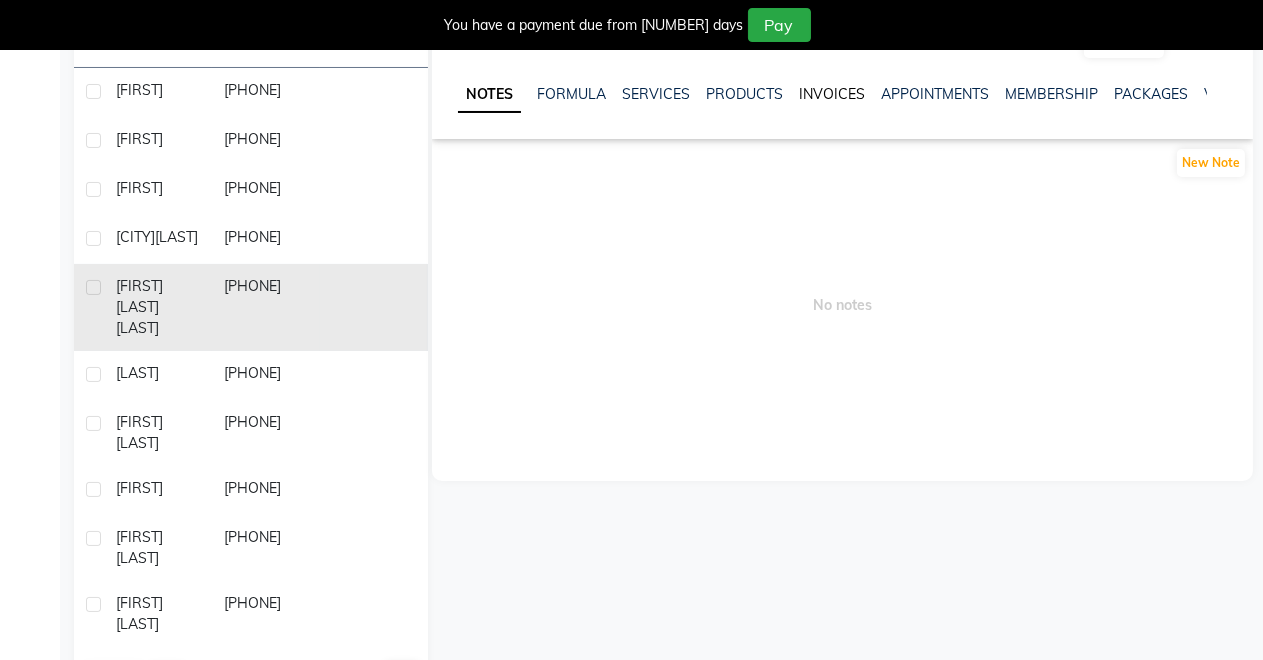 click on "NOTES FORMULA SERVICES PRODUCTS INVOICES APPOINTMENTS MEMBERSHIP PACKAGES VOUCHERS GIFTCARDS POINTS FORMS FAMILY CARDS WALLET" at bounding box center [842, 94] 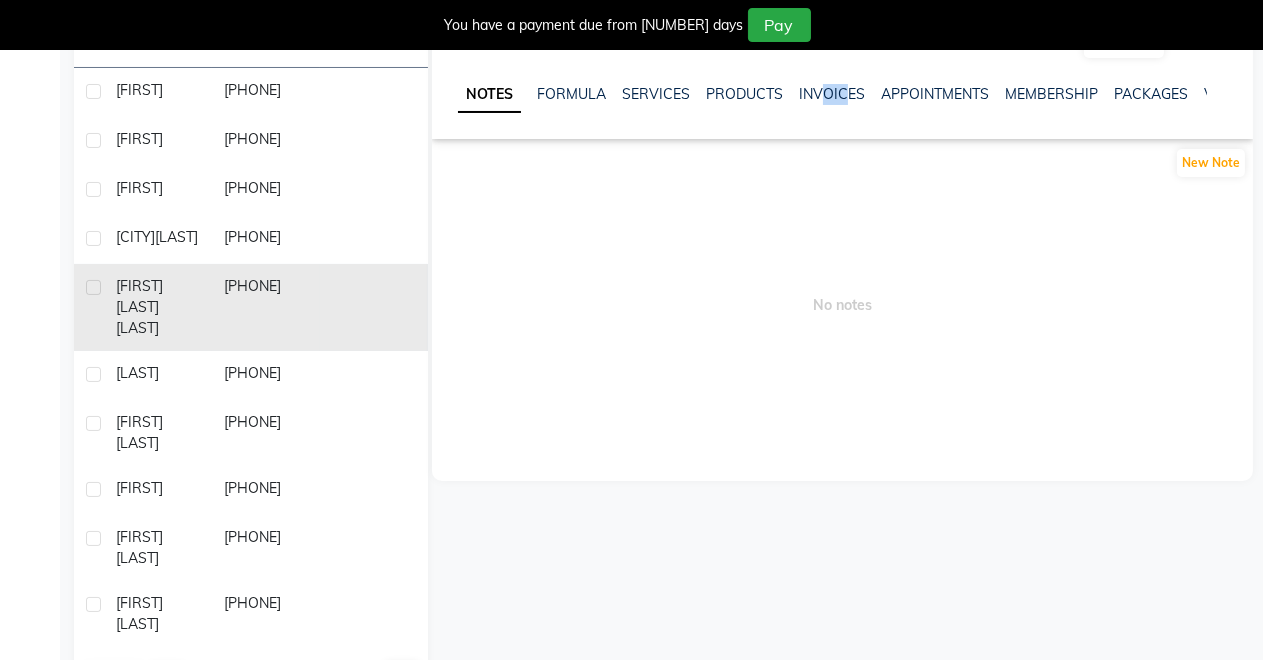 click on "INVOICES" at bounding box center (832, 94) 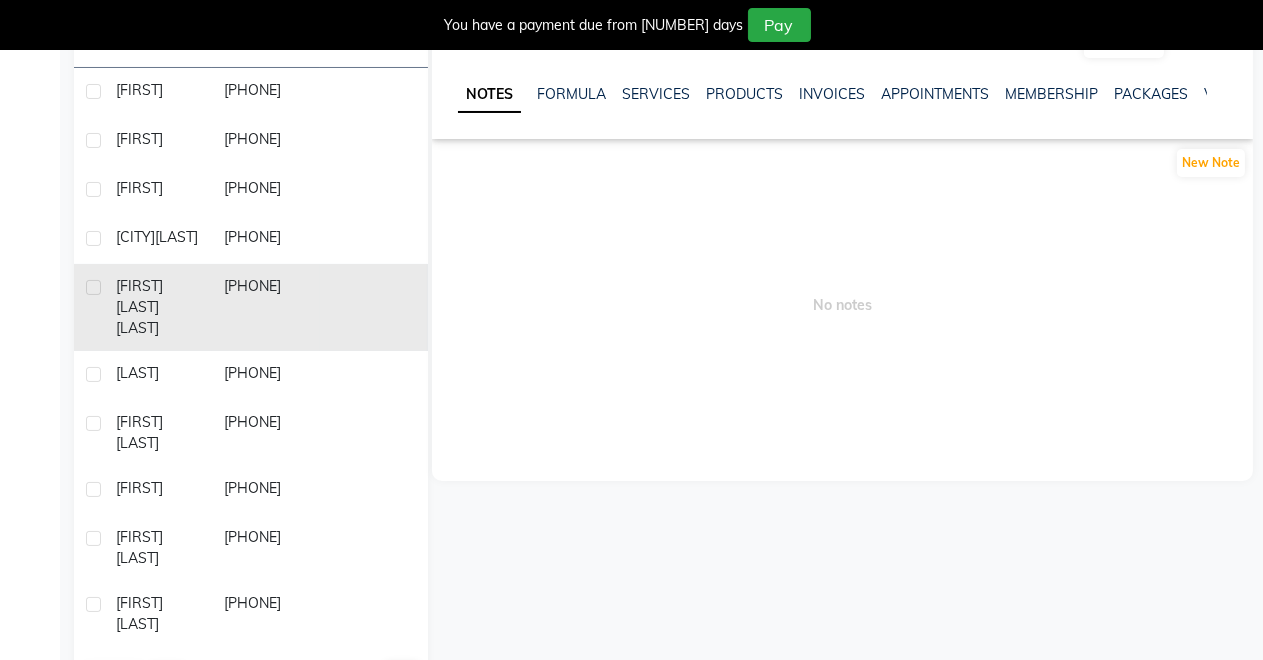 click on "INVOICES" at bounding box center (832, 94) 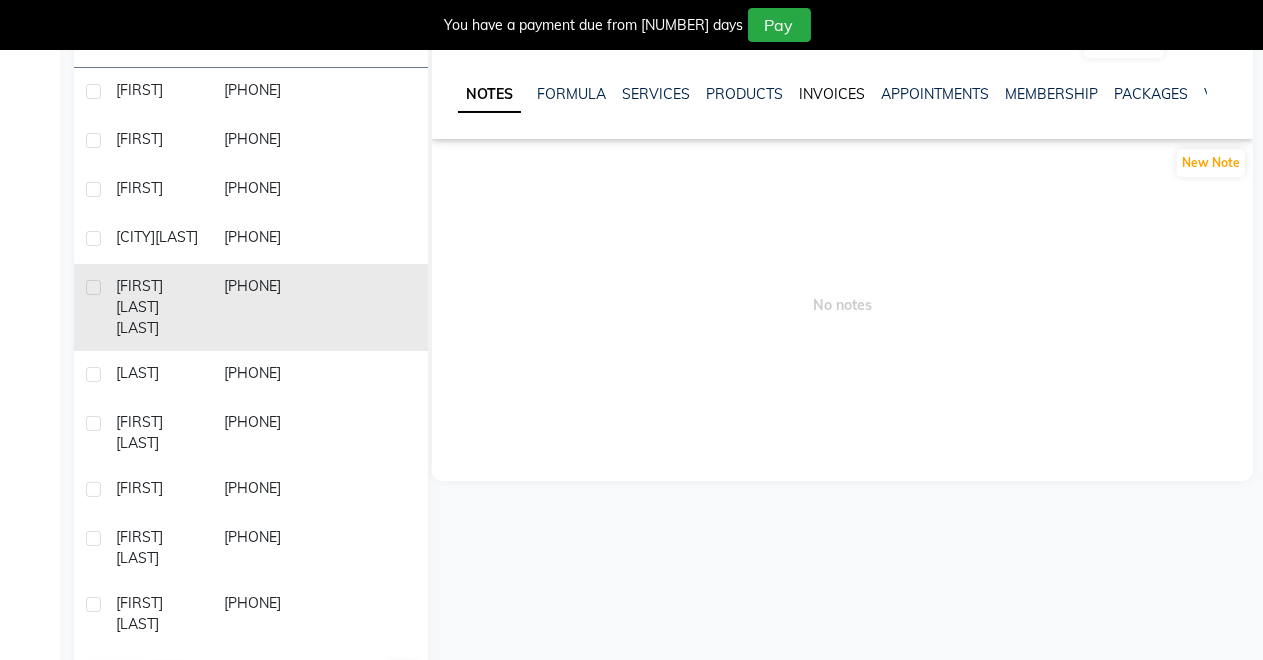 click on "INVOICES" at bounding box center [832, 94] 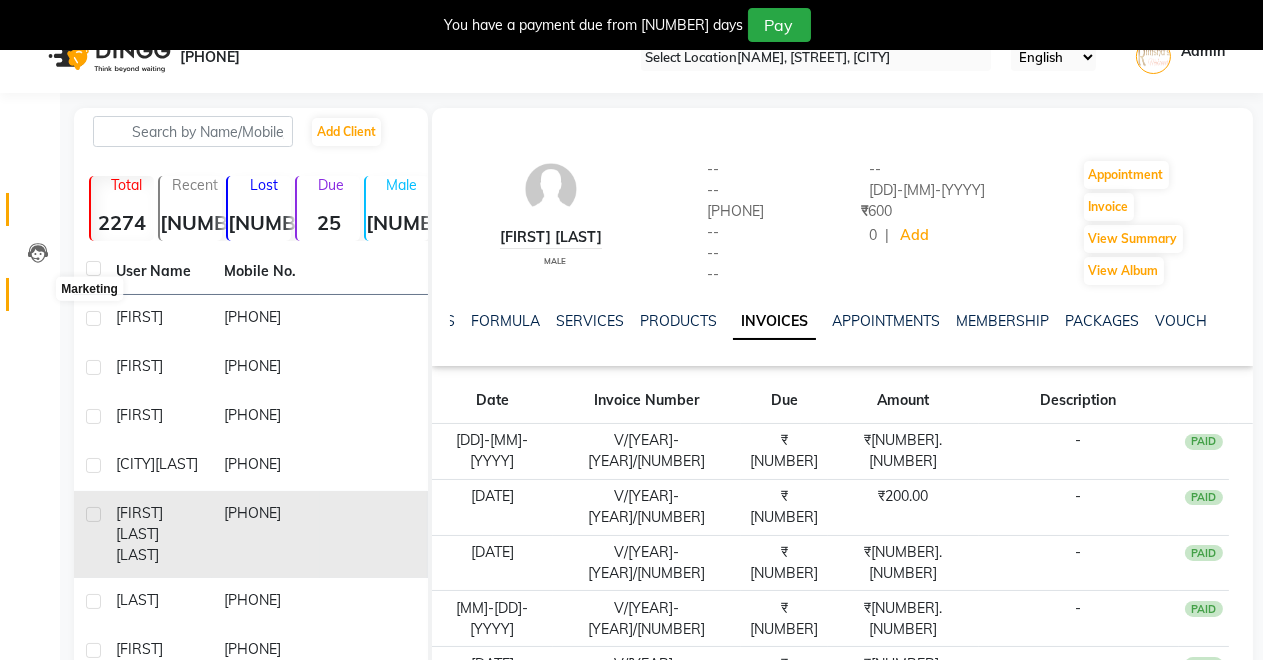 scroll, scrollTop: 0, scrollLeft: 0, axis: both 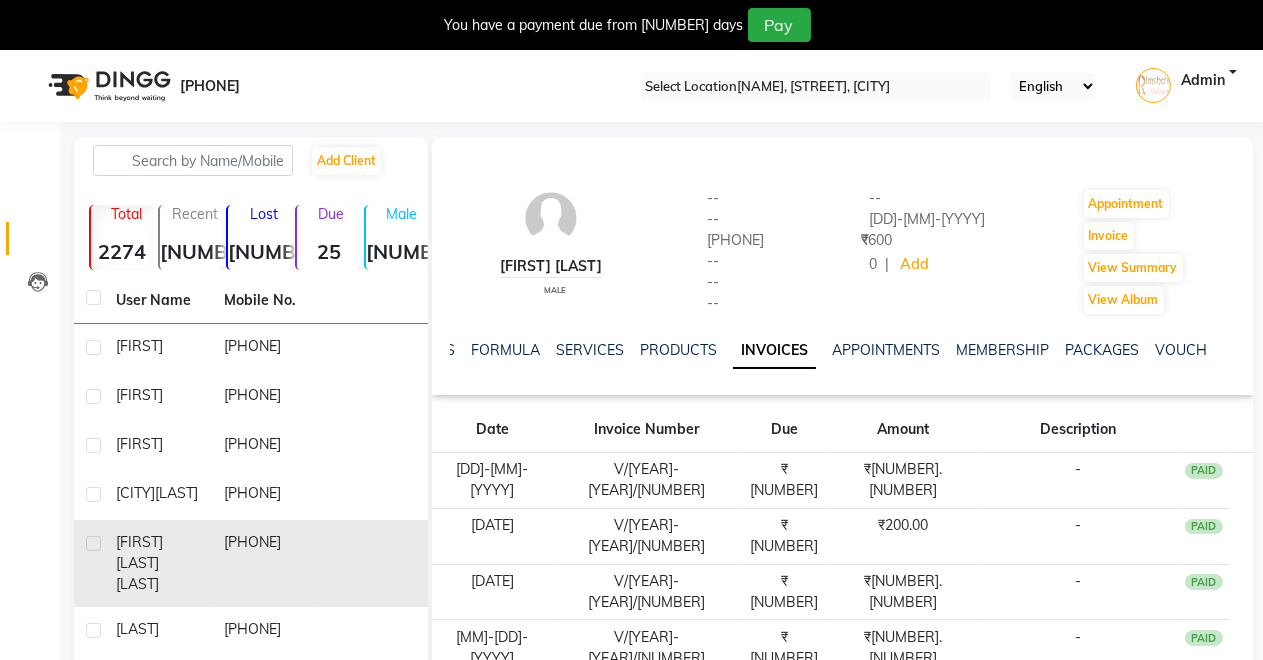 click on "Clients" at bounding box center [30, 238] 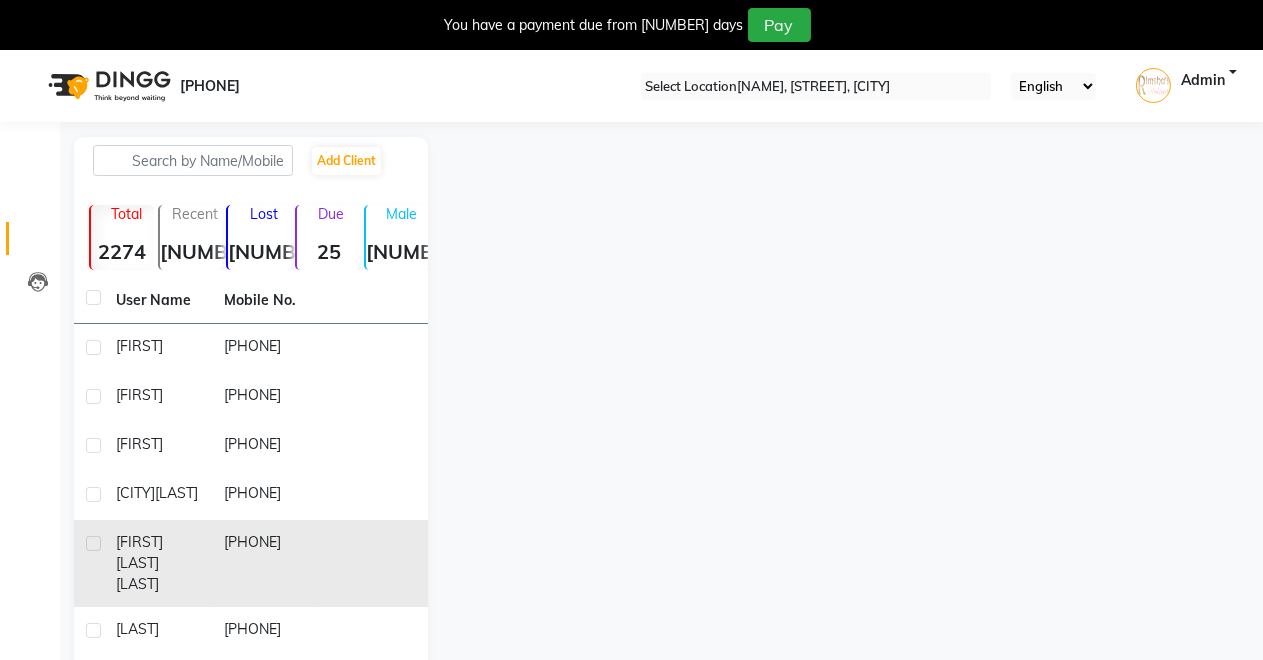 click on "Clients" at bounding box center (30, 238) 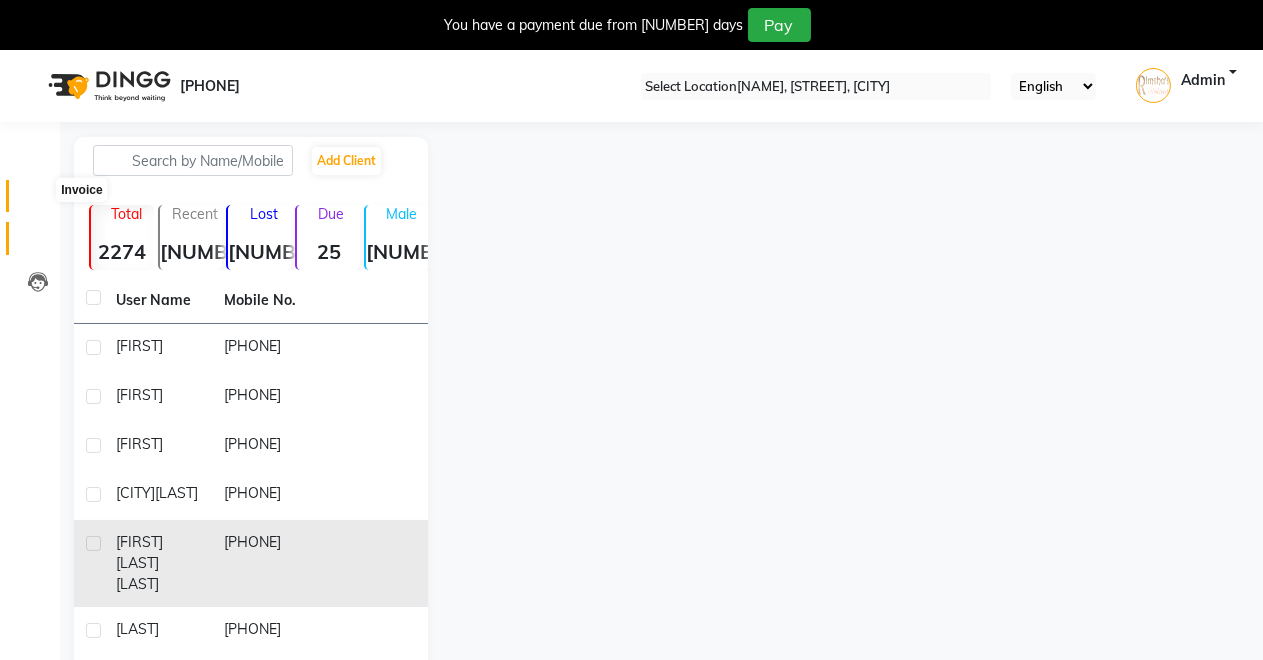 click at bounding box center (38, 201) 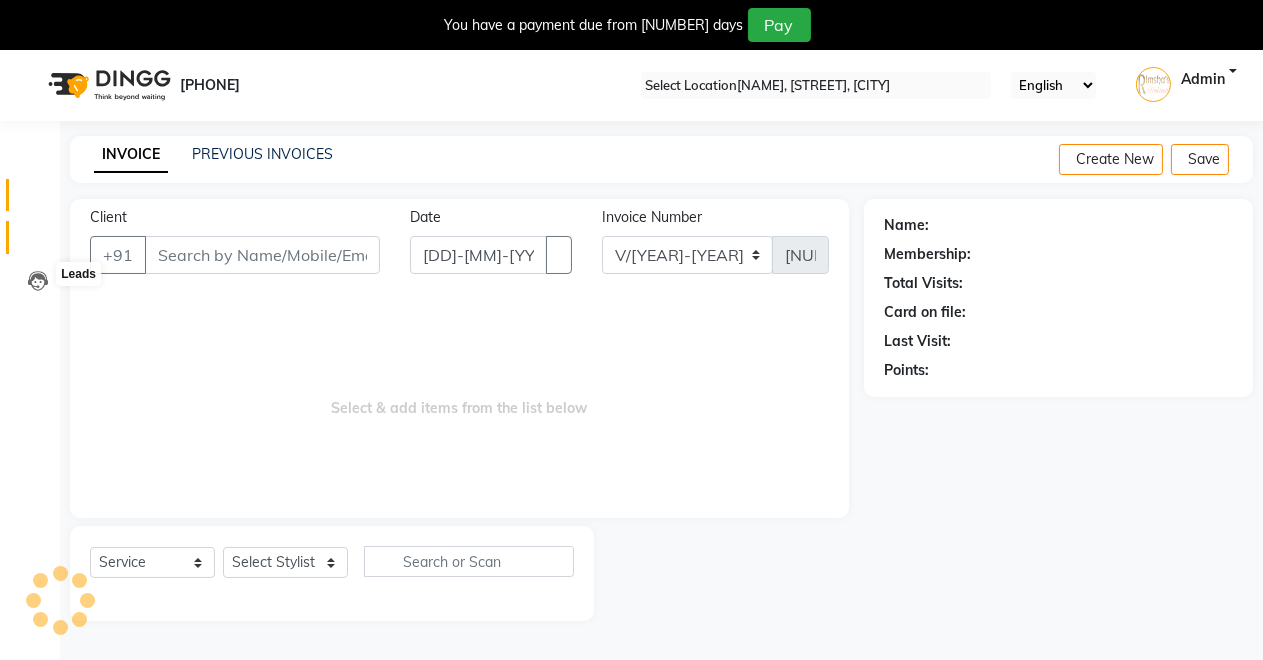 scroll, scrollTop: 49, scrollLeft: 0, axis: vertical 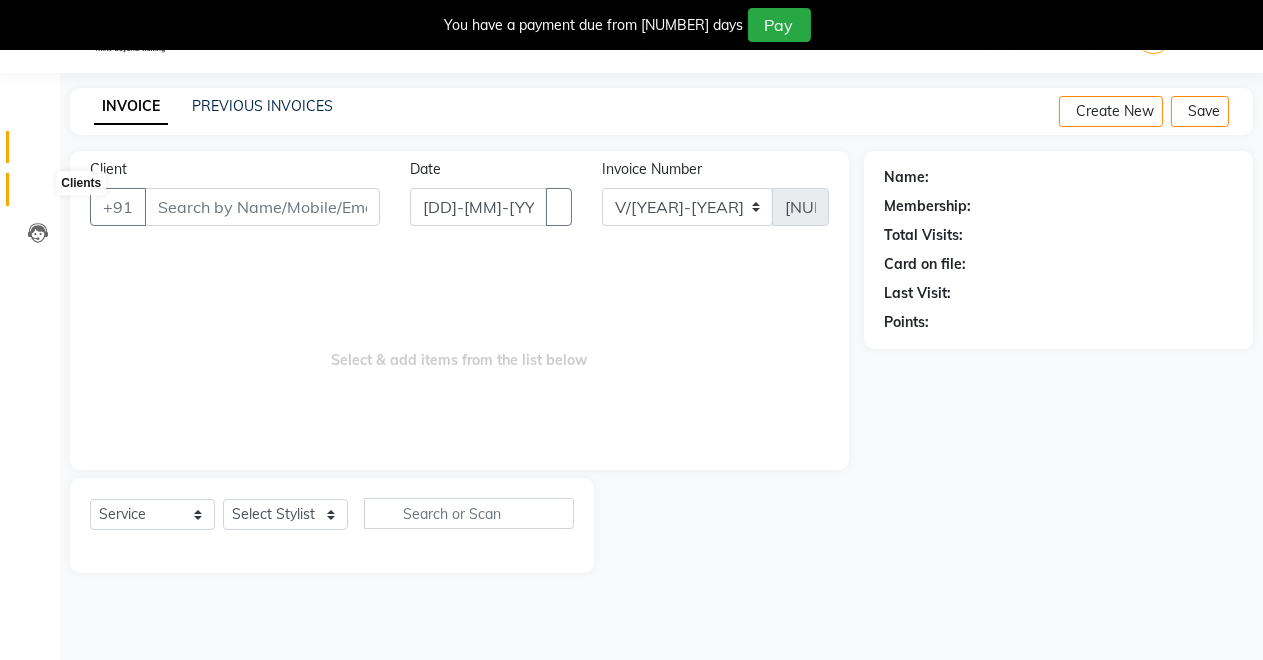 click at bounding box center (37, 194) 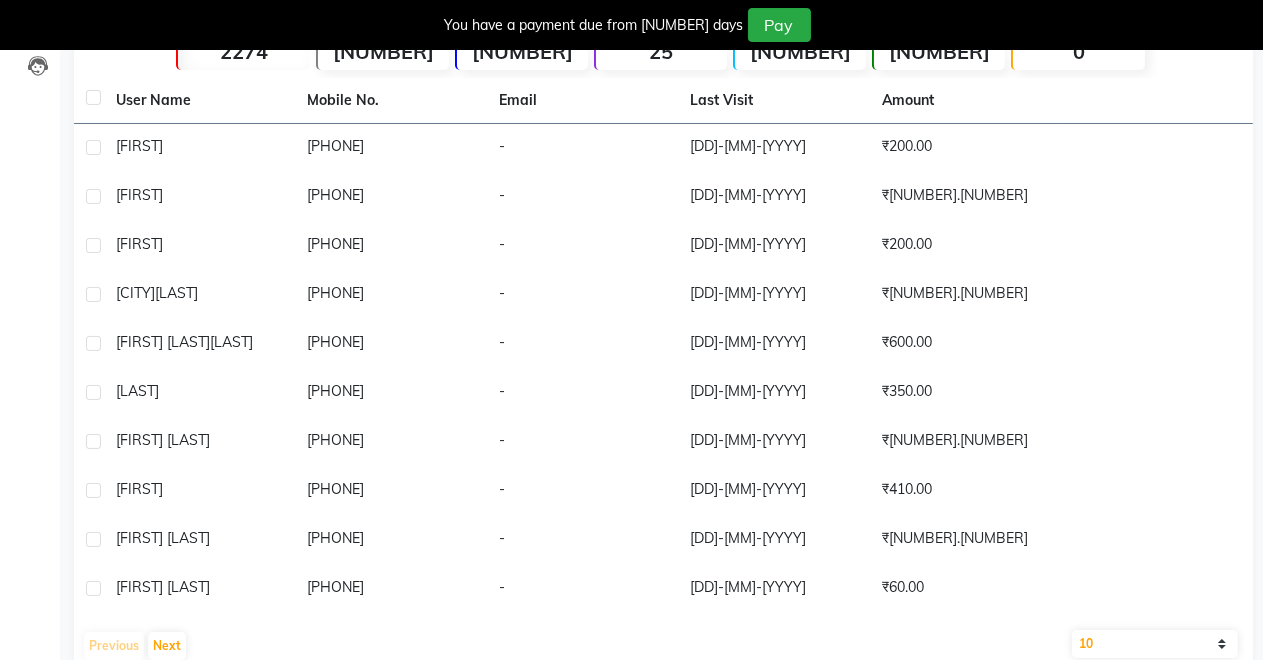 scroll, scrollTop: 256, scrollLeft: 0, axis: vertical 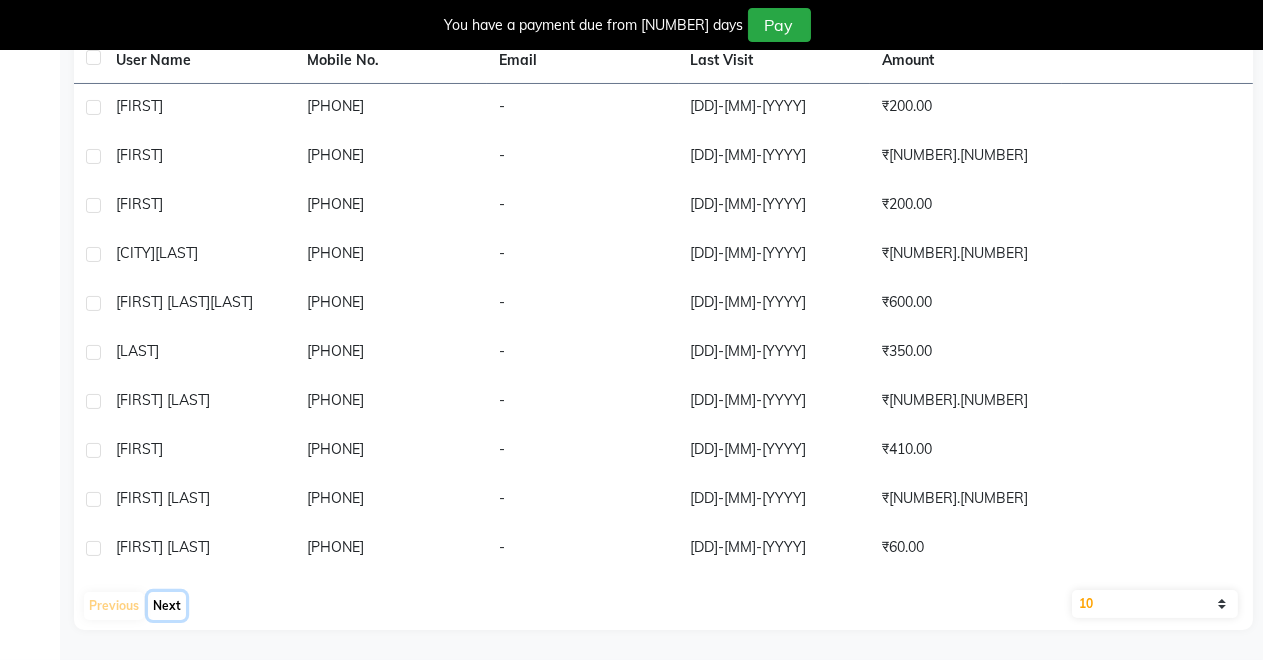 click on "Next" at bounding box center (167, 606) 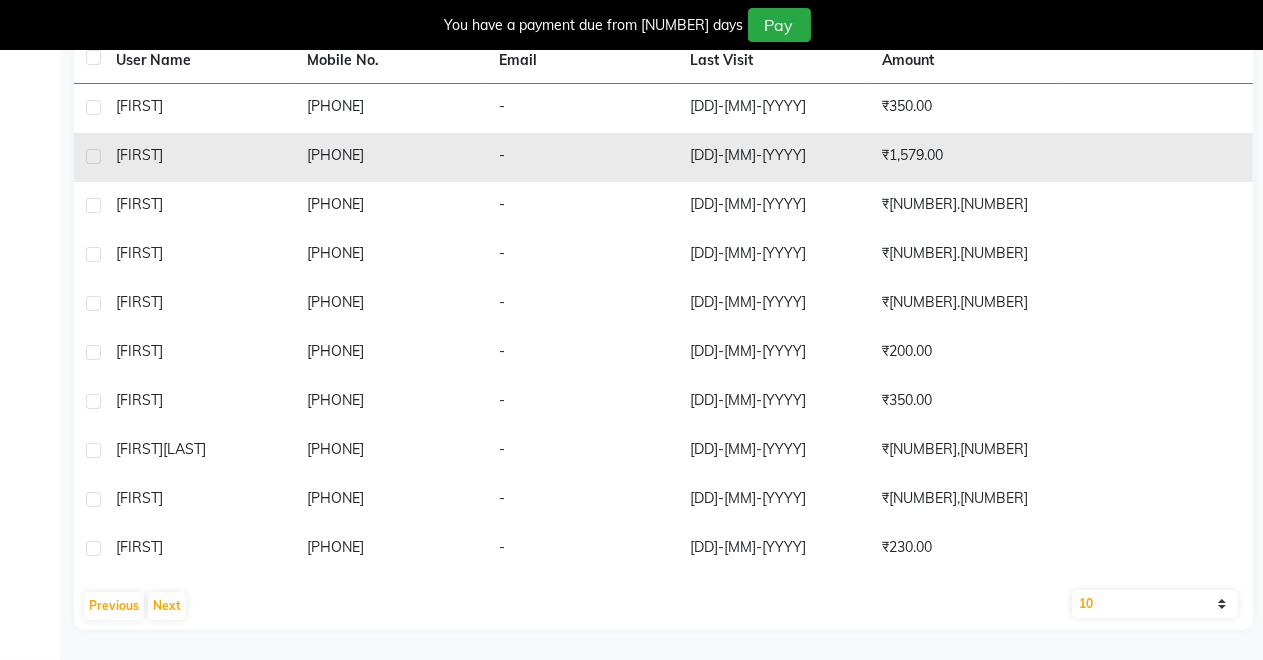 click on "-" at bounding box center (583, 108) 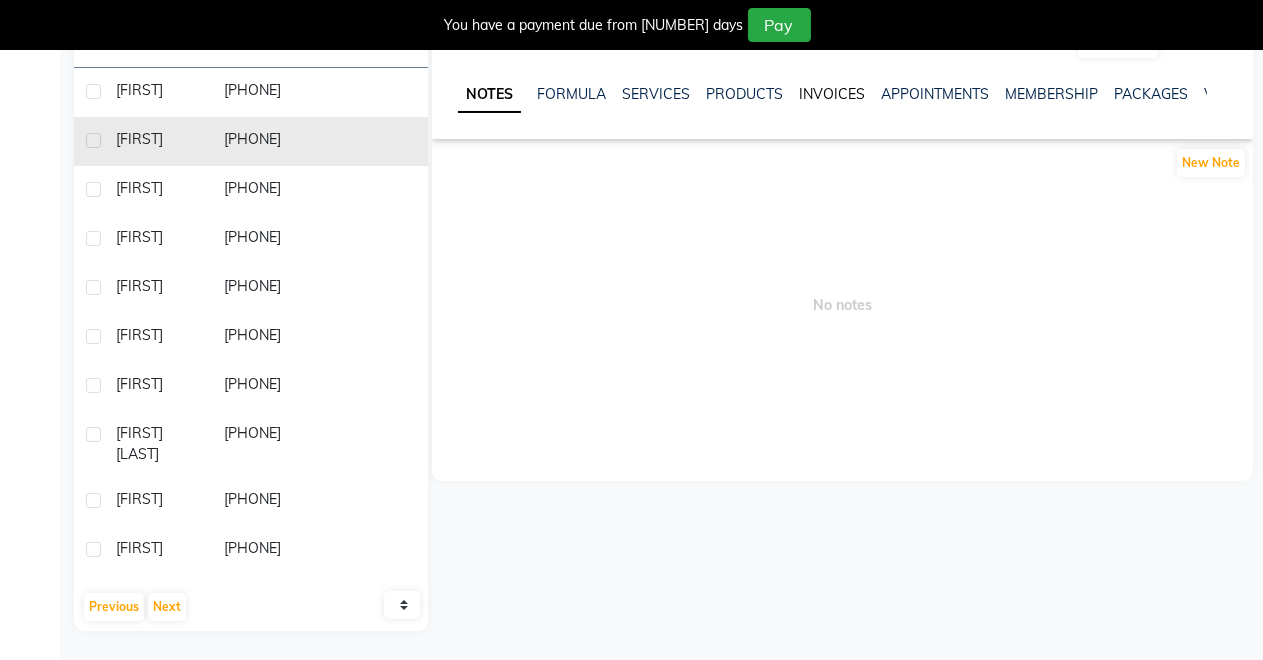 click on "INVOICES" at bounding box center (832, 94) 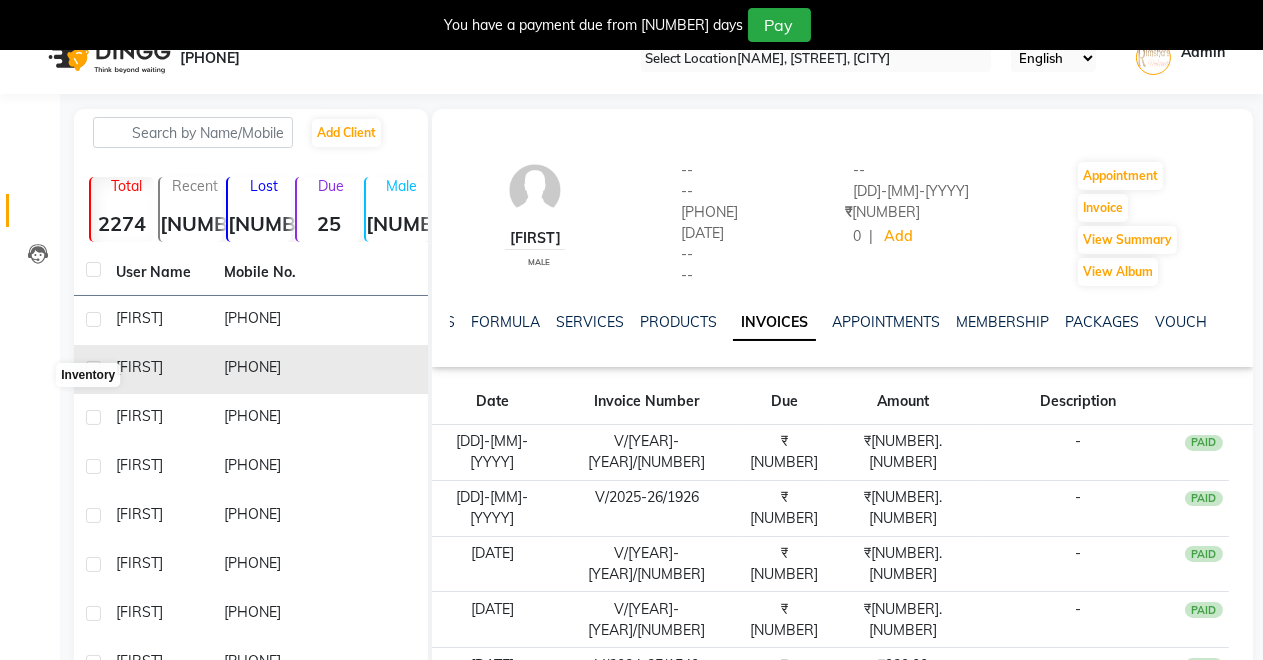 scroll, scrollTop: 0, scrollLeft: 0, axis: both 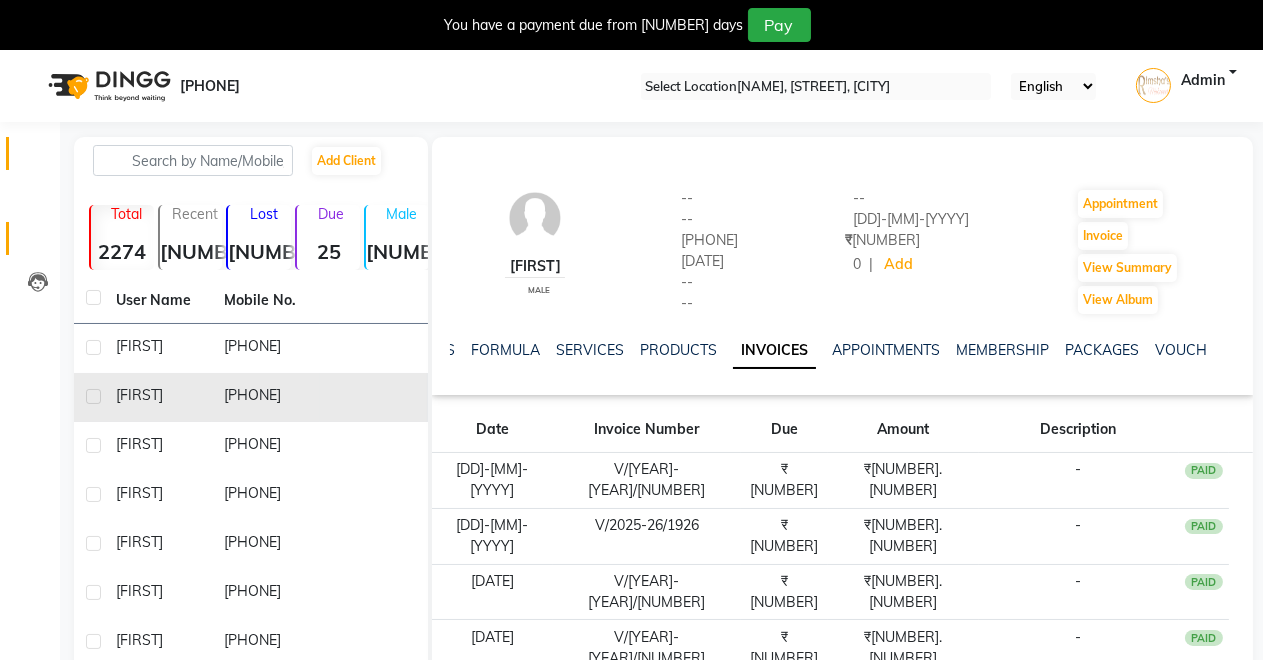 click at bounding box center (38, 158) 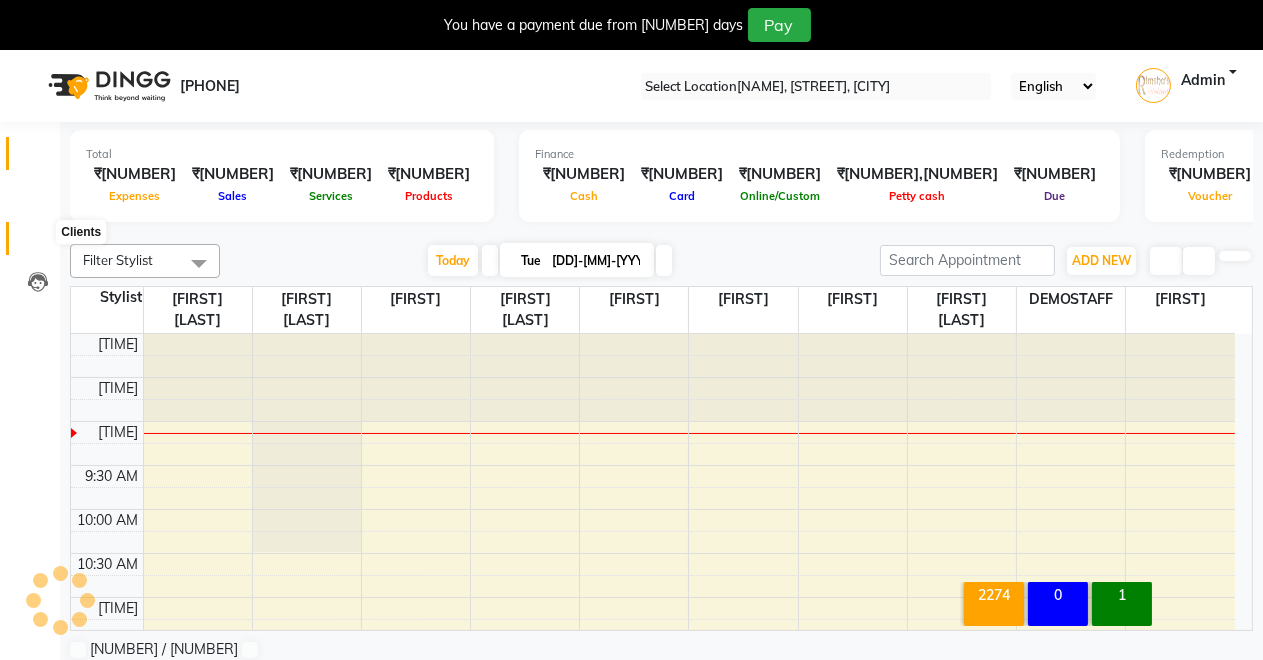 click at bounding box center (37, 243) 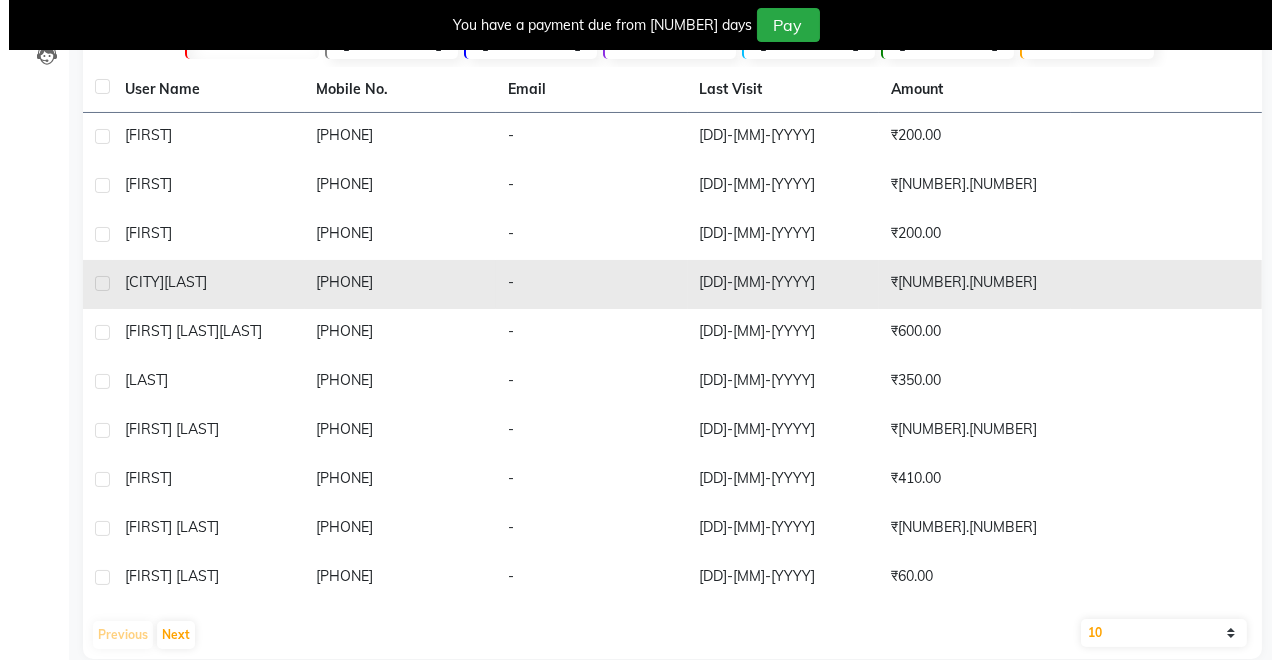 scroll, scrollTop: 256, scrollLeft: 0, axis: vertical 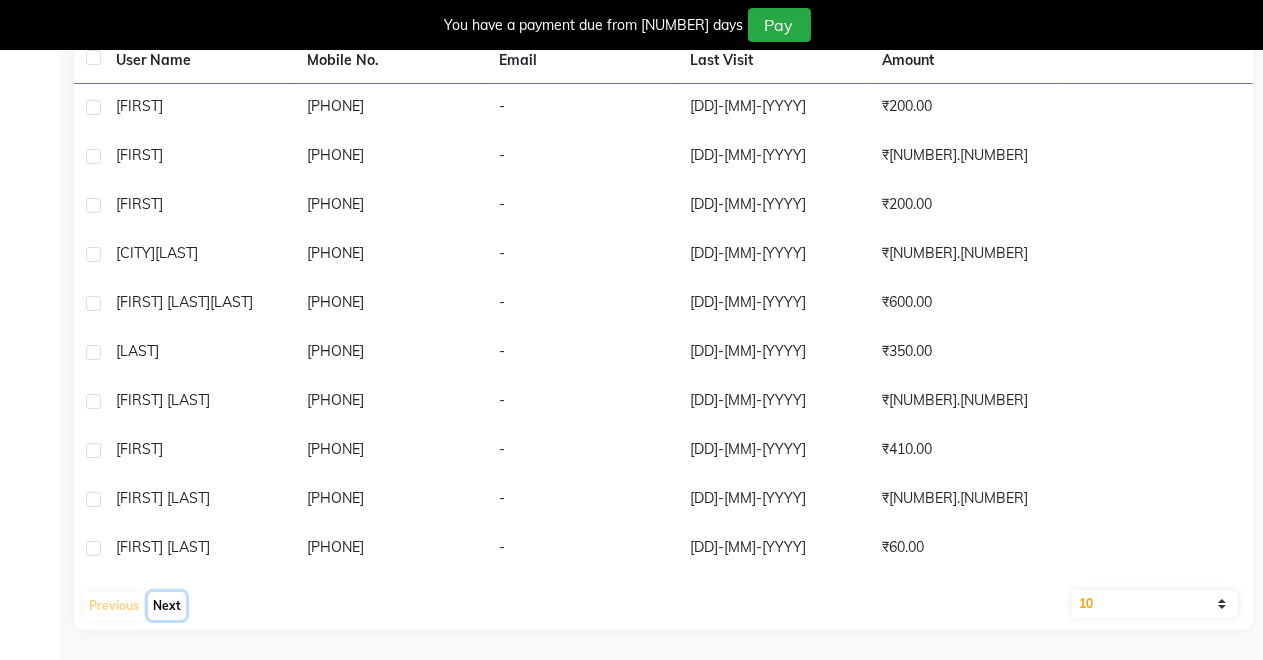 click on "Next" at bounding box center (167, 606) 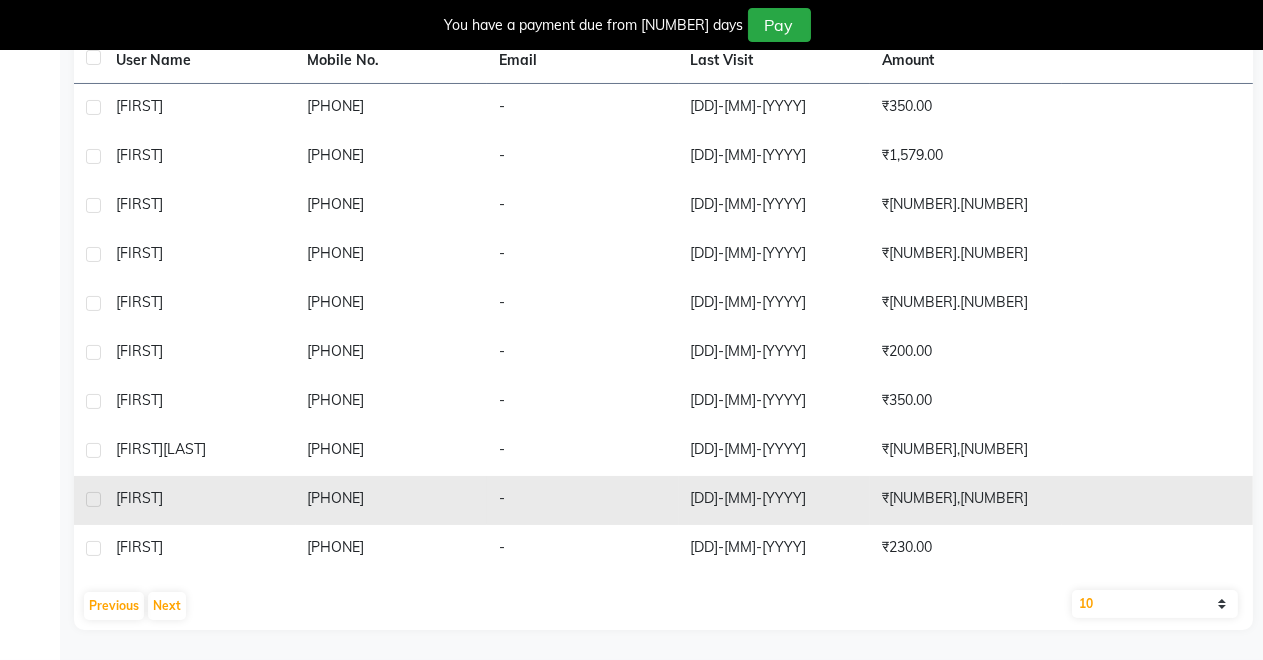 click on "-" at bounding box center [583, 108] 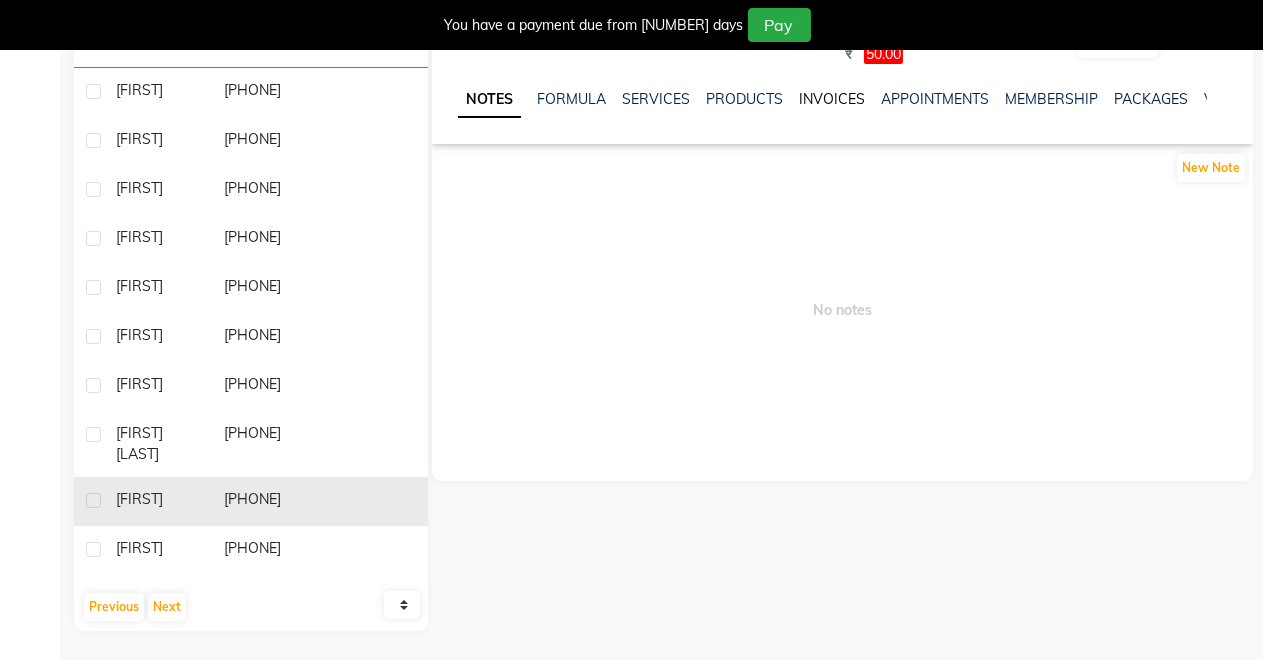 click on "INVOICES" at bounding box center [832, 99] 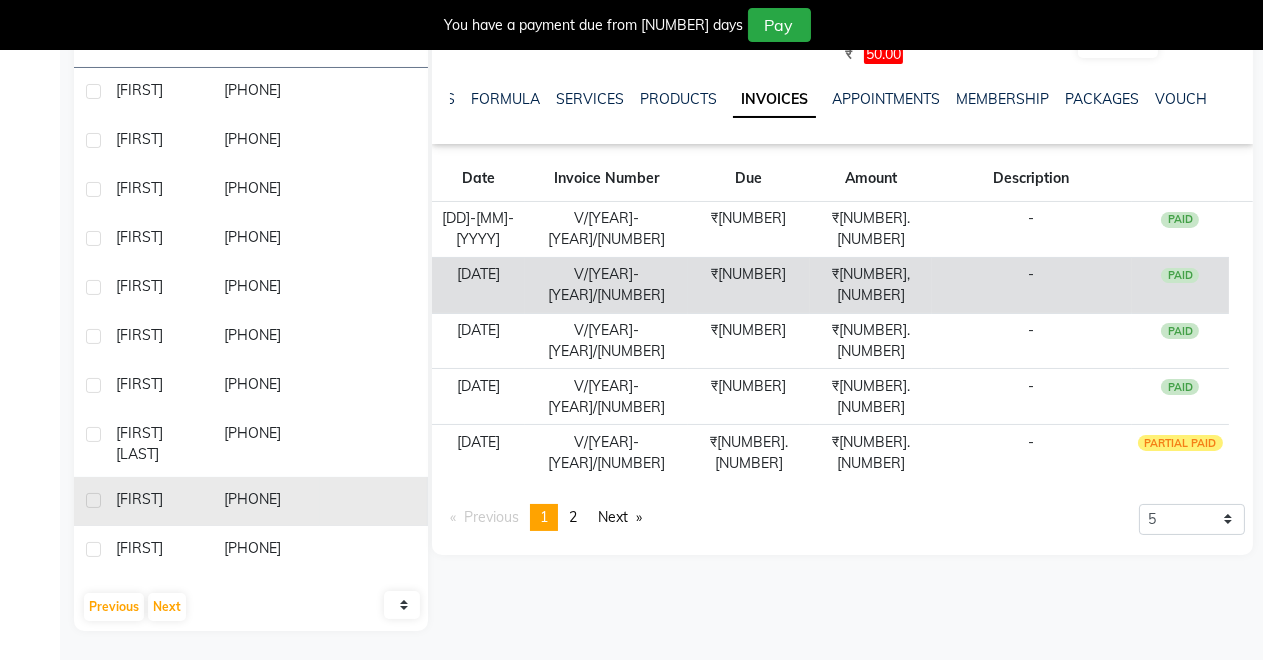 click on "₹[NUMBER]" at bounding box center [749, 229] 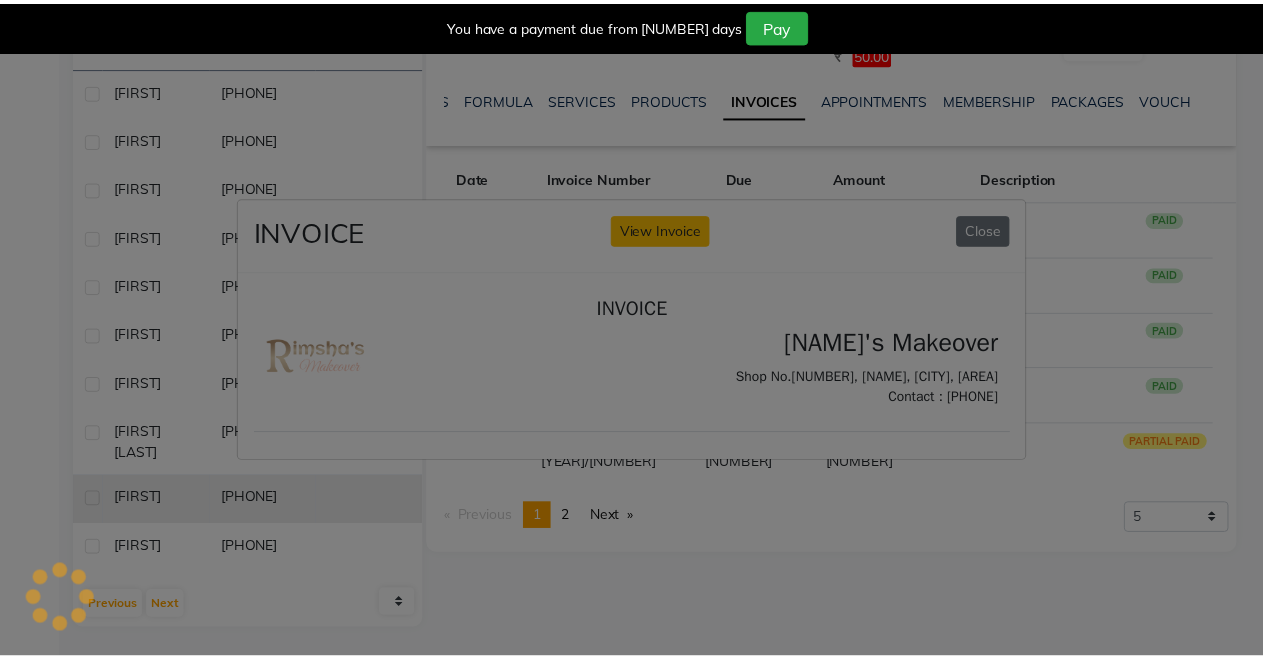 scroll, scrollTop: 0, scrollLeft: 0, axis: both 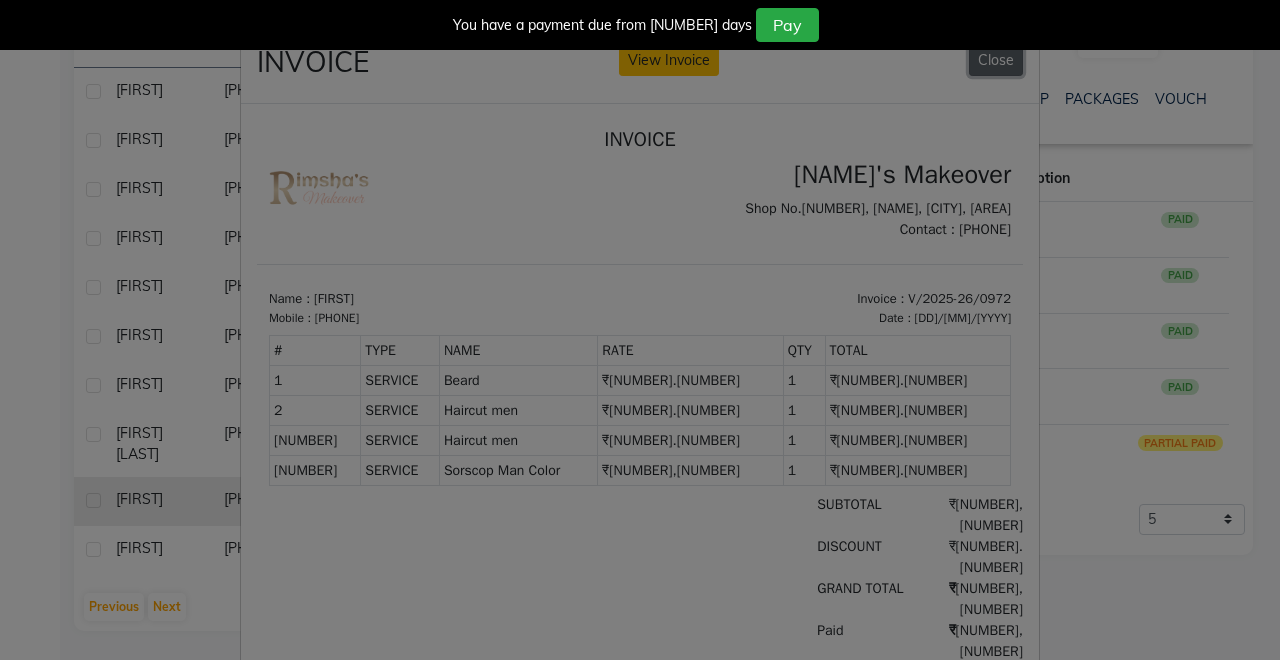 click on "Close" at bounding box center (996, 60) 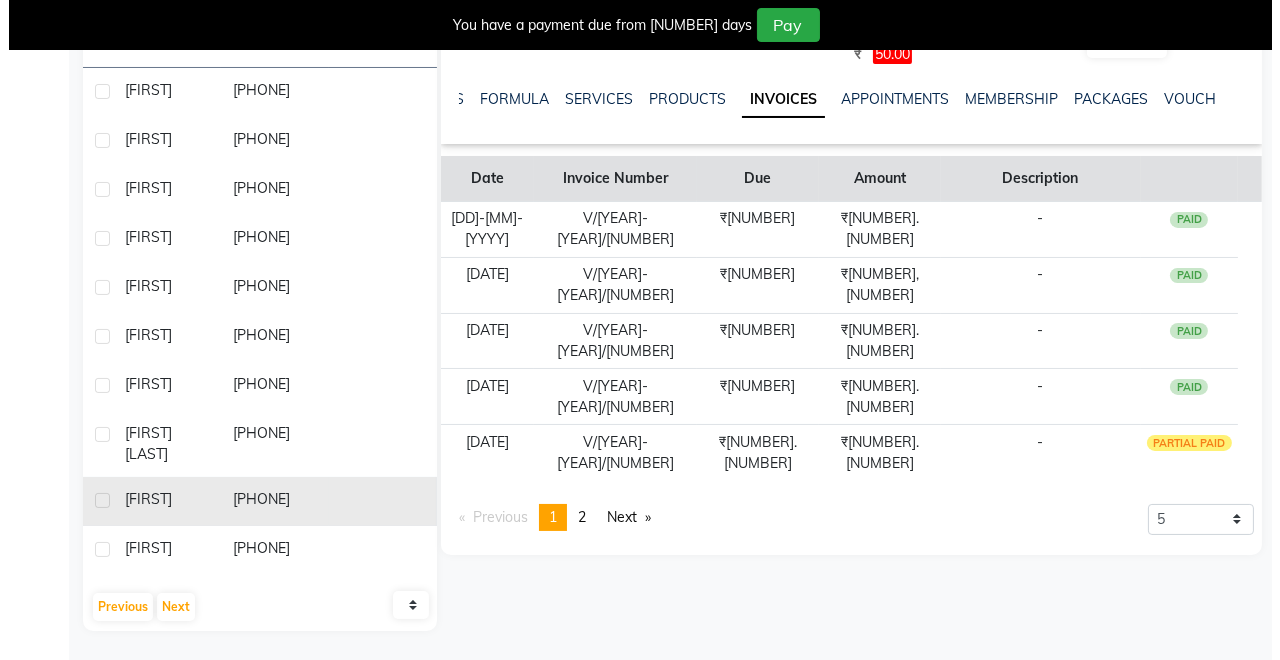 scroll, scrollTop: 0, scrollLeft: 0, axis: both 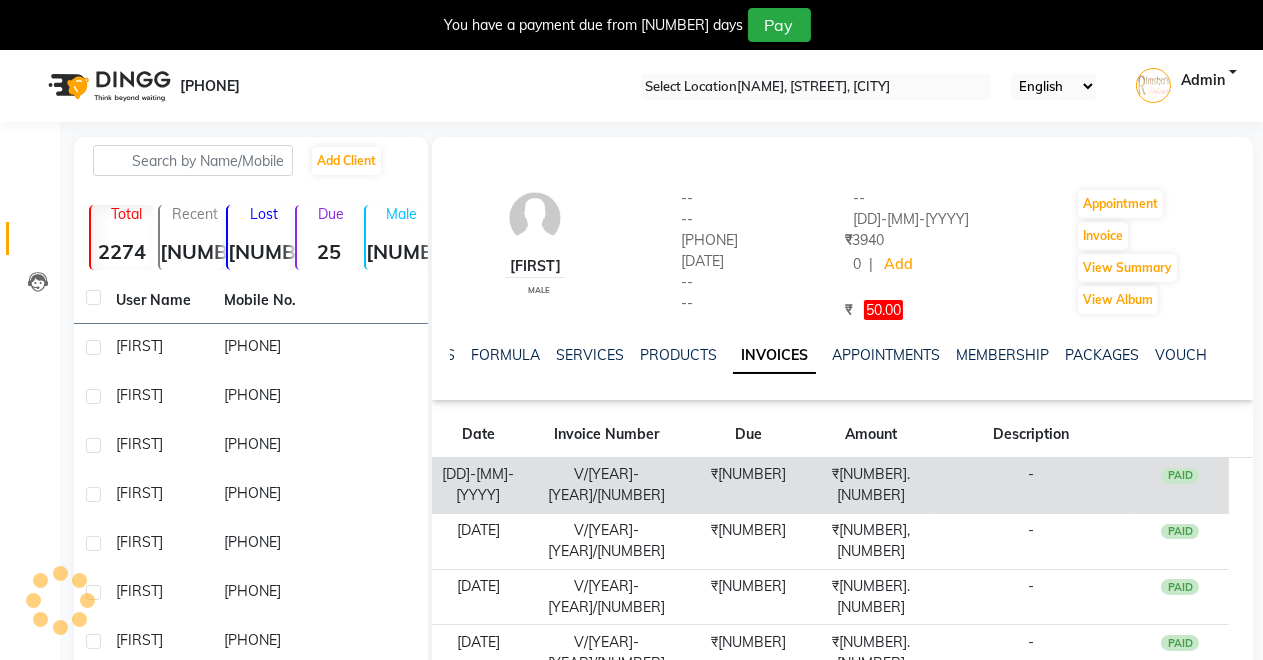 click on "₹[NUMBER]" at bounding box center (749, 485) 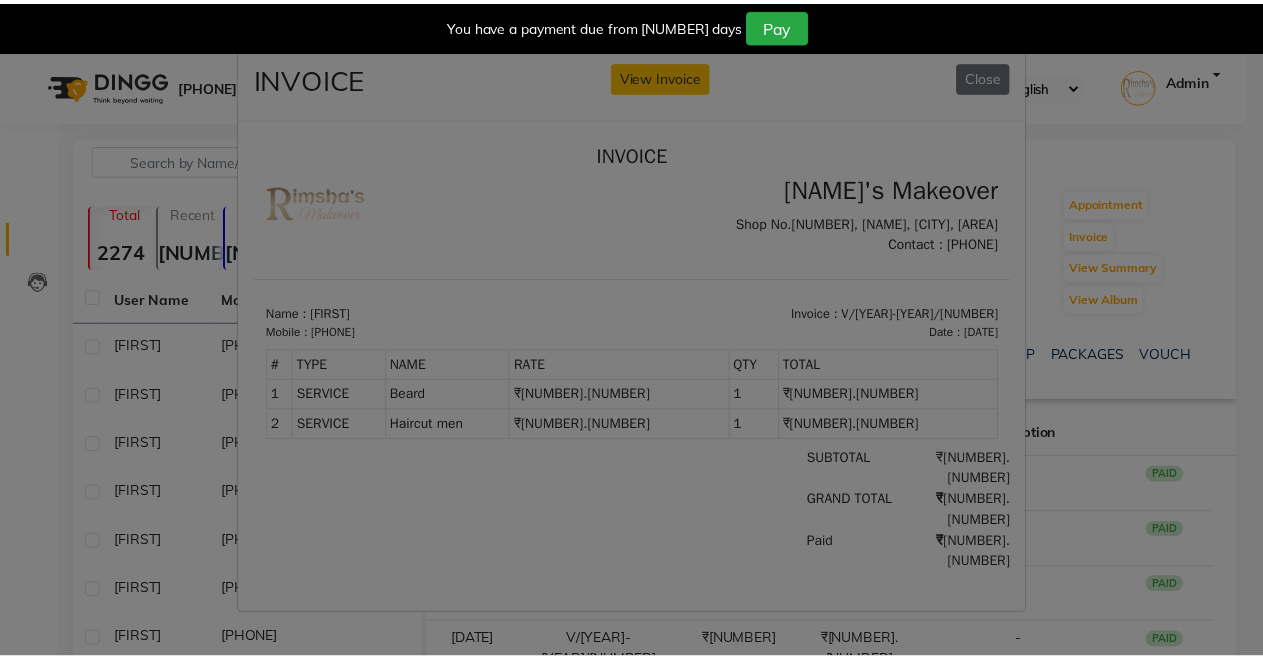 scroll, scrollTop: 0, scrollLeft: 0, axis: both 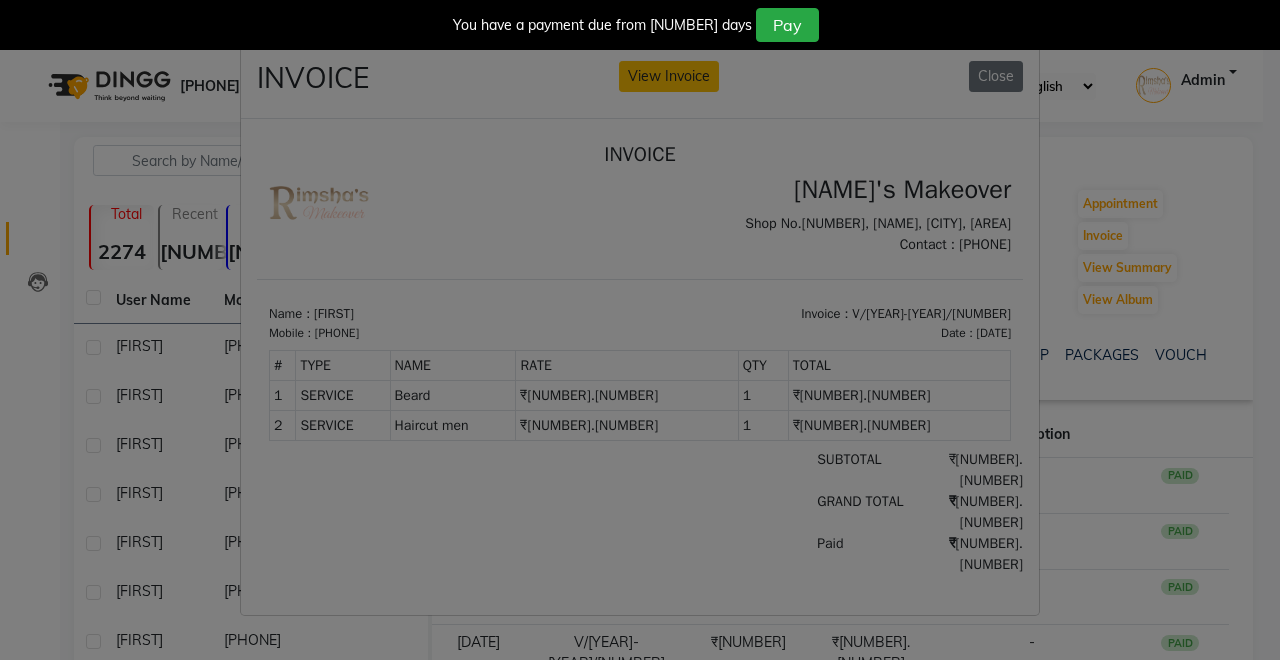click on "INVOICE View Invoice Close" at bounding box center (640, 82) 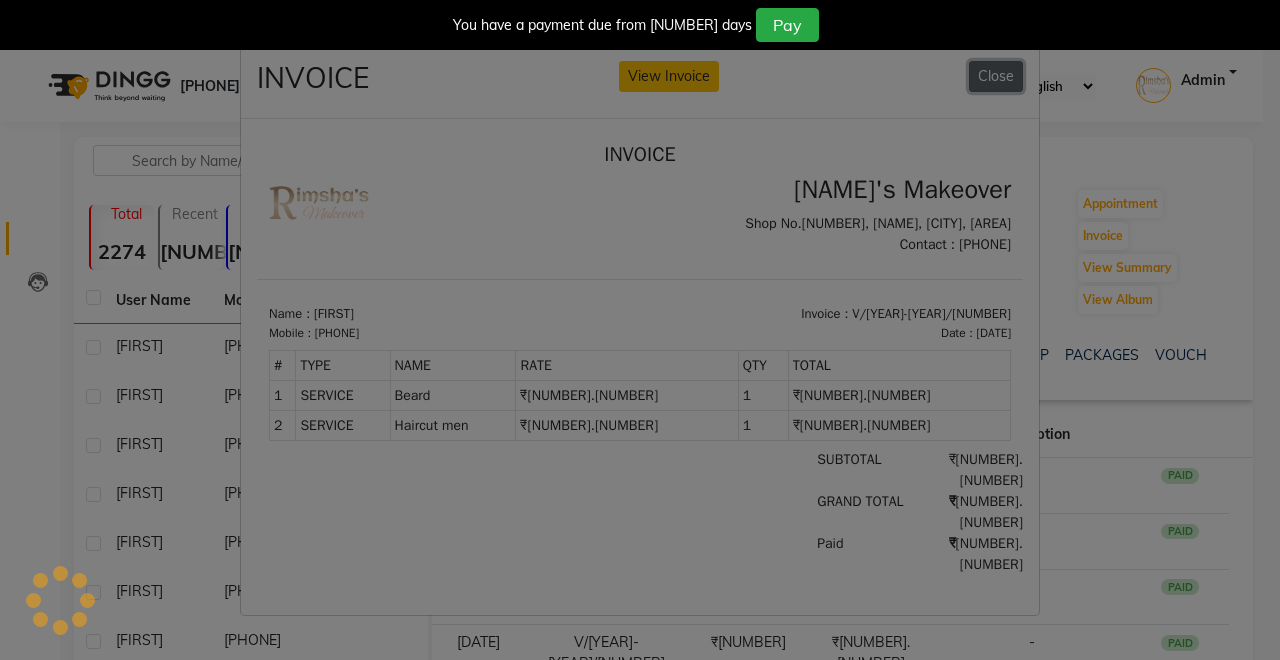 click on "Close" at bounding box center [996, 76] 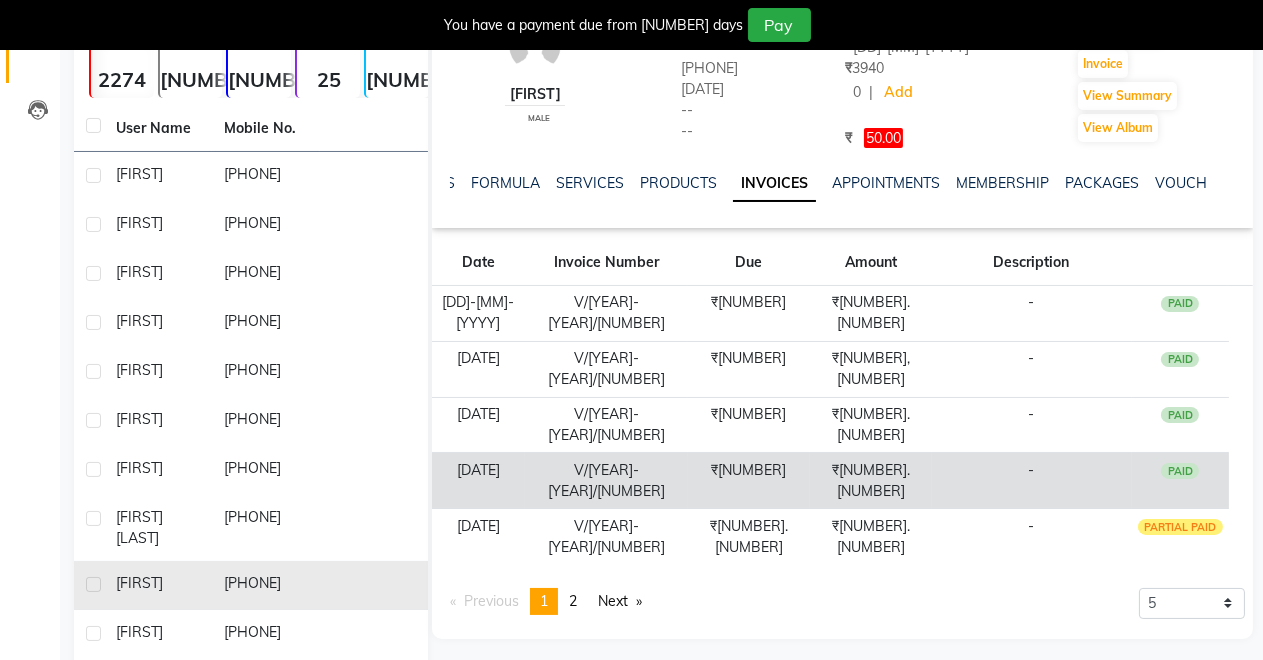 scroll, scrollTop: 409, scrollLeft: 0, axis: vertical 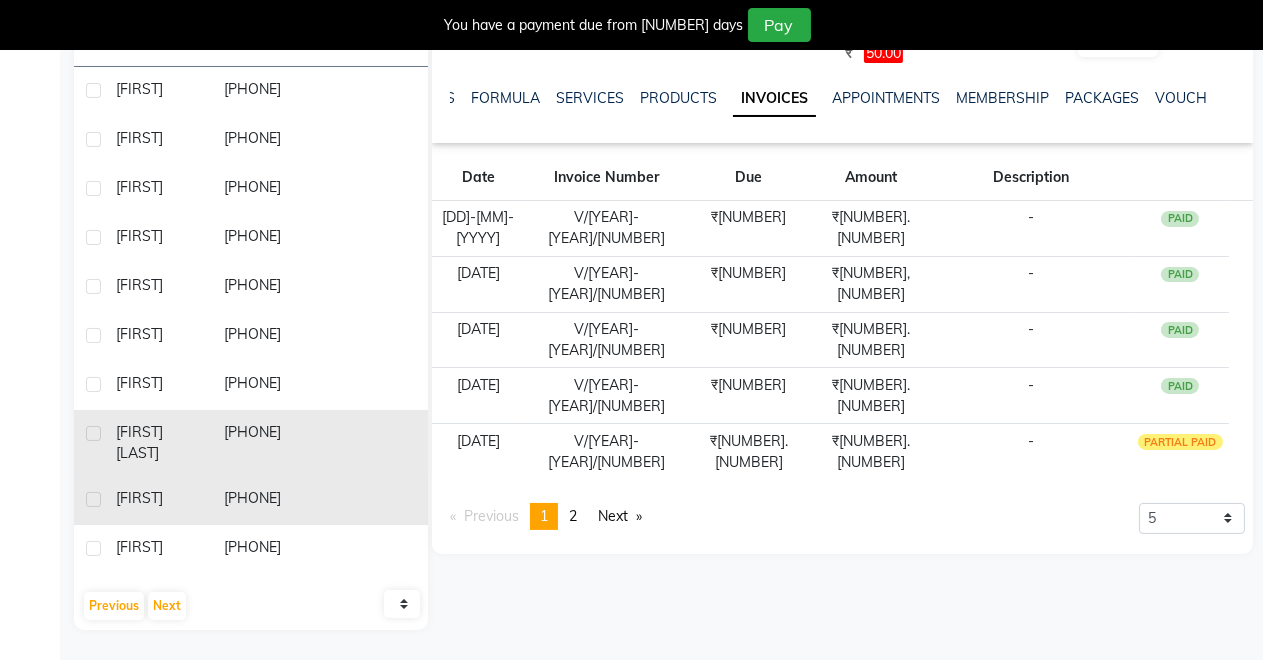 click on "[PHONE]" at bounding box center [266, 91] 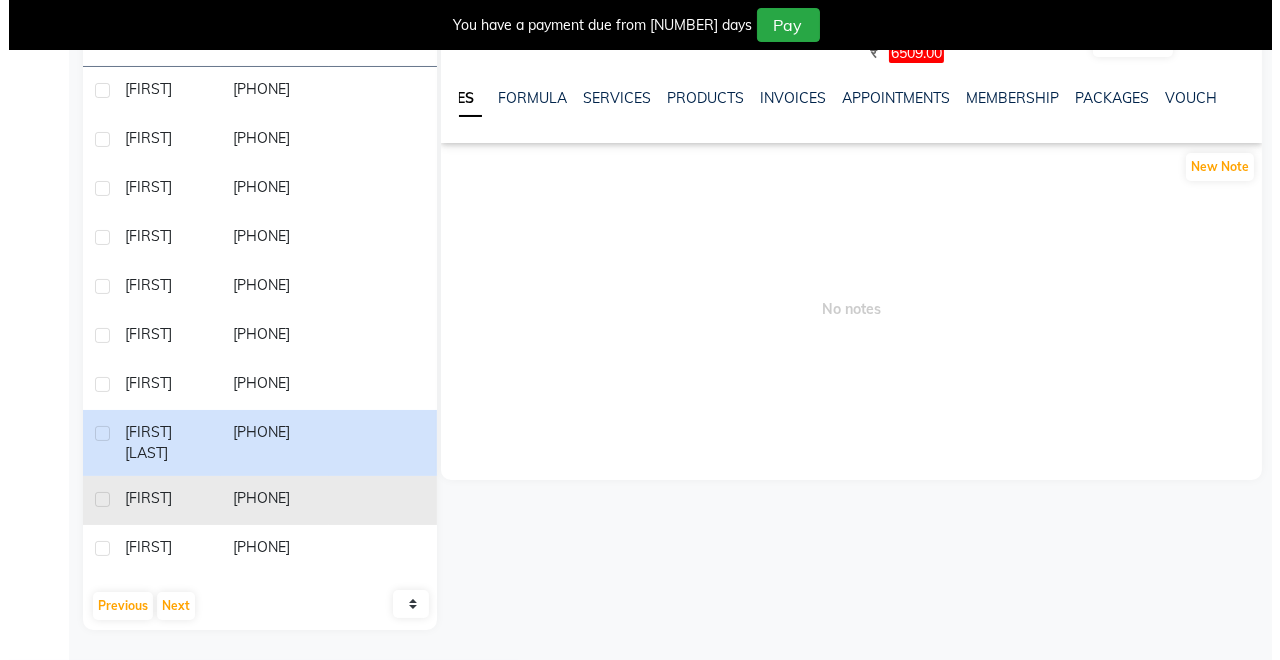 scroll, scrollTop: 0, scrollLeft: 0, axis: both 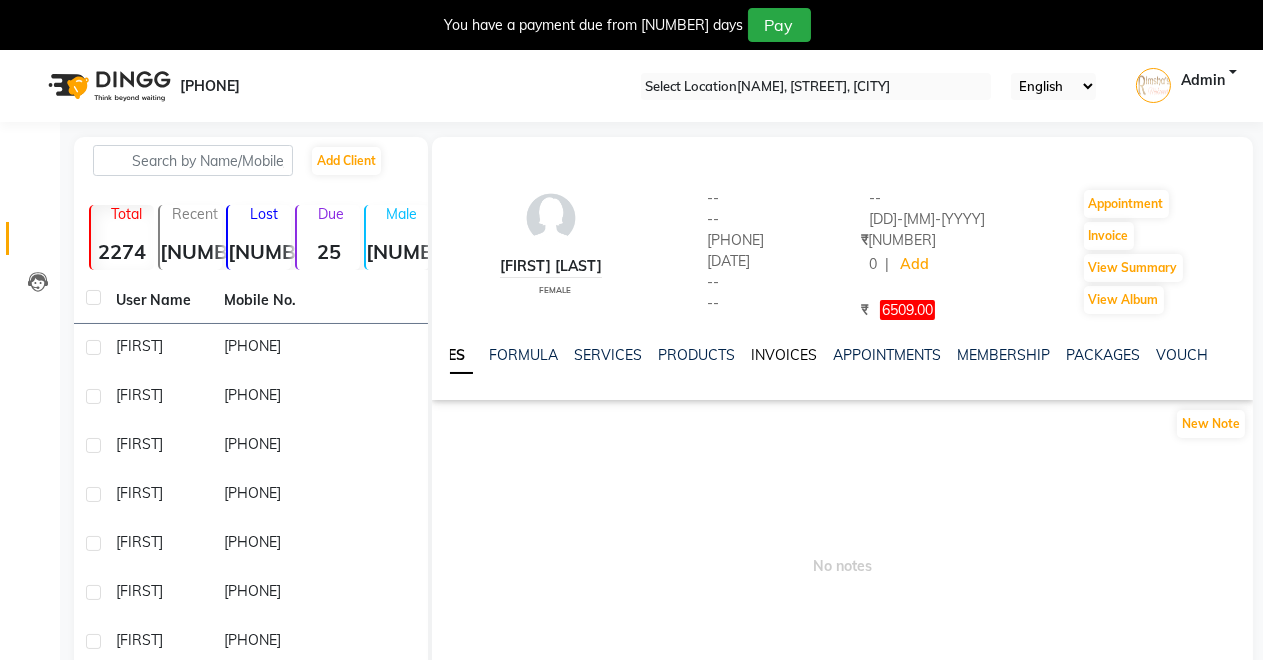 click on "INVOICES" at bounding box center [784, 355] 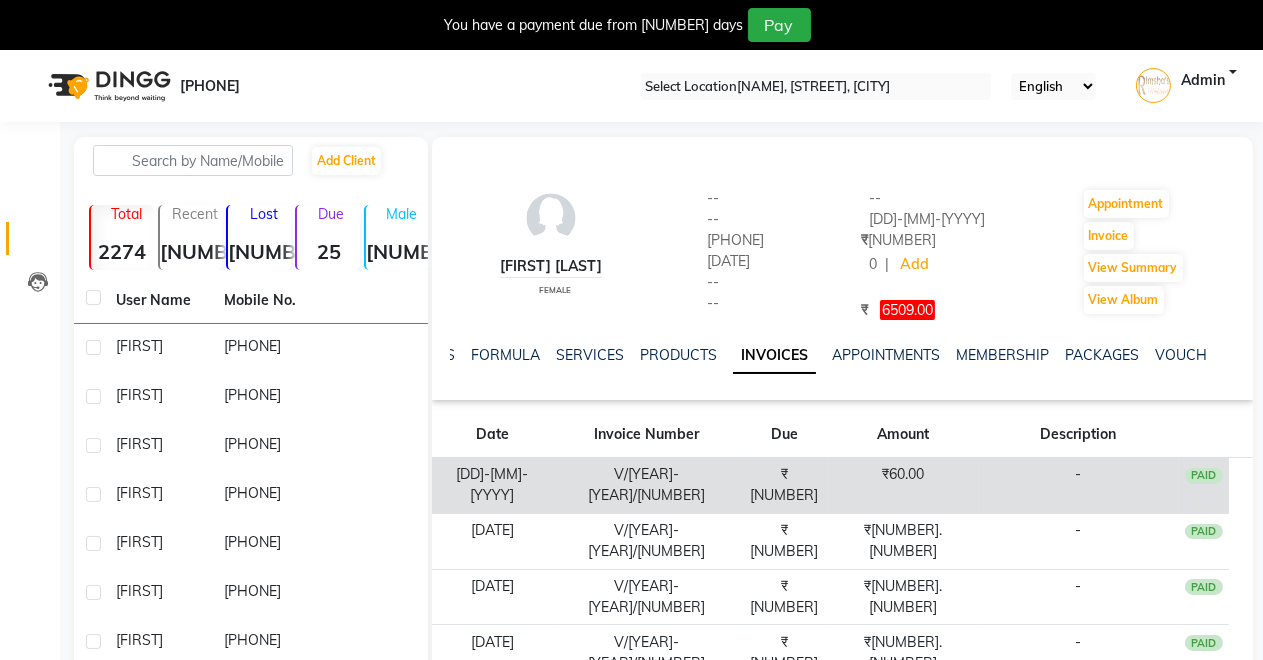 click on "₹60.00" at bounding box center (903, 485) 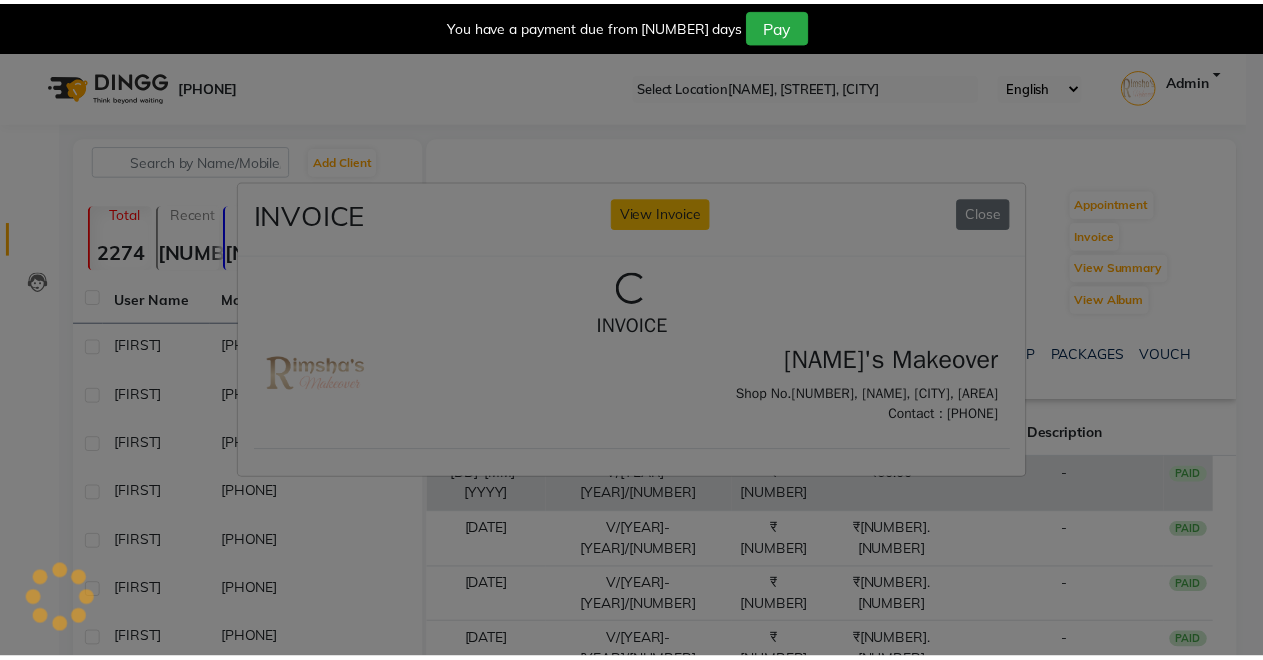 scroll, scrollTop: 0, scrollLeft: 0, axis: both 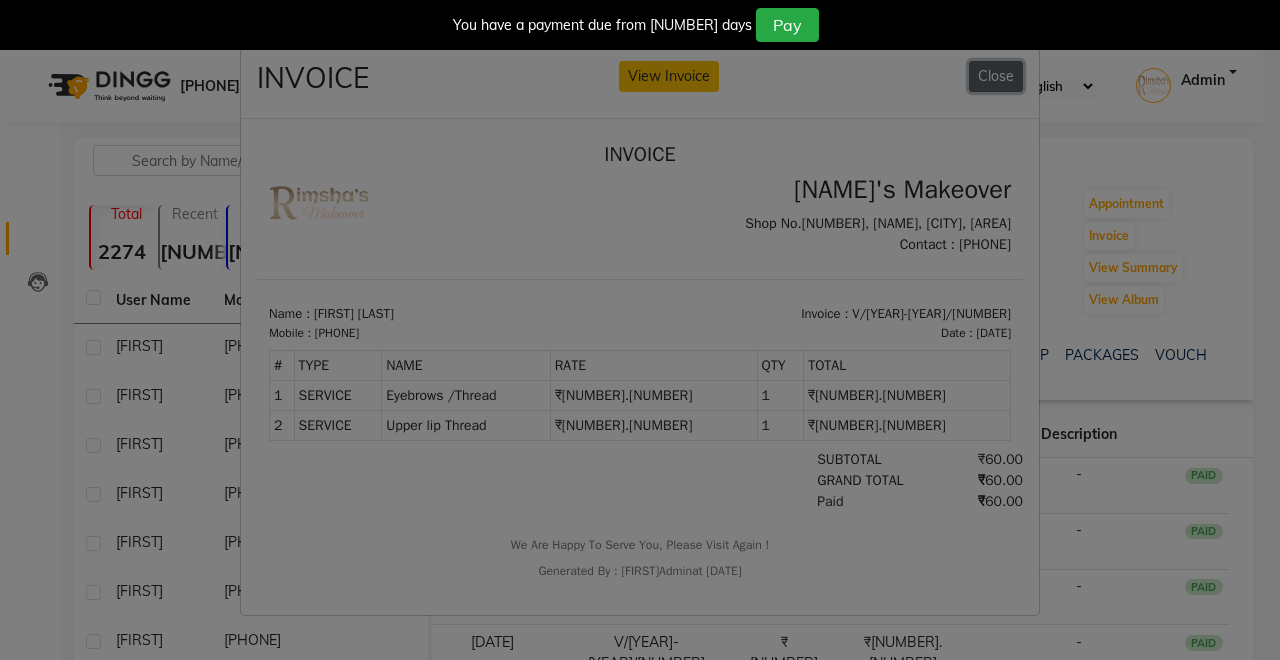 click on "Close" at bounding box center (996, 76) 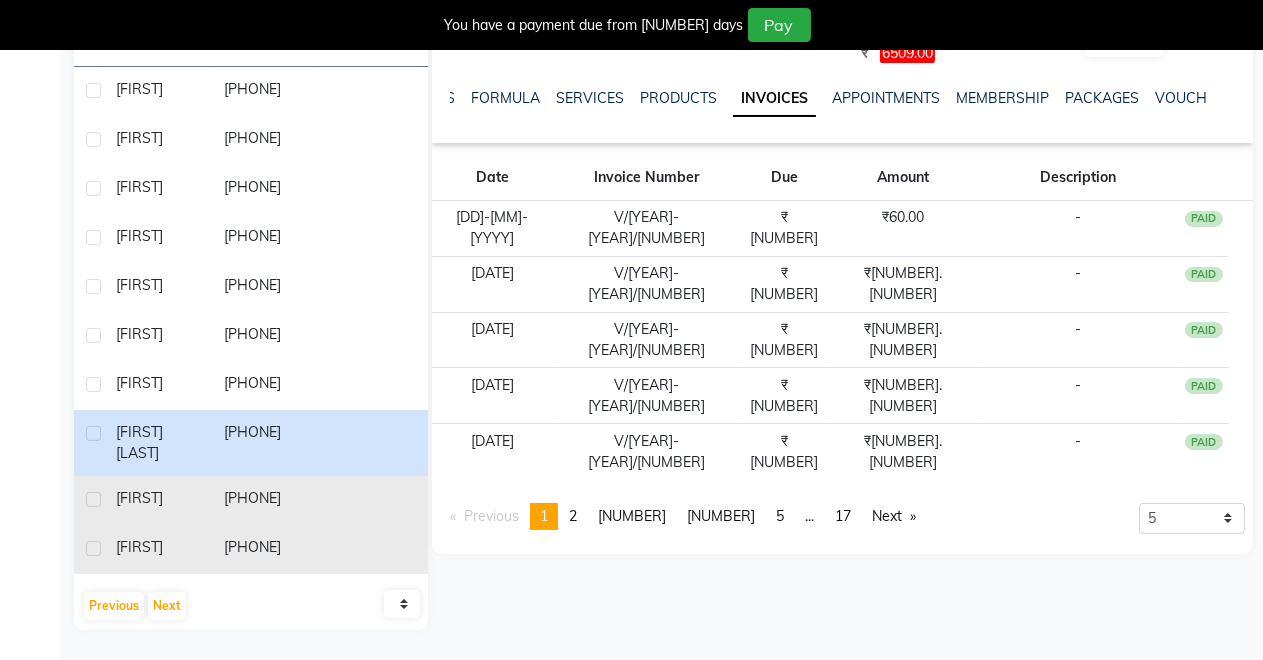 scroll, scrollTop: 409, scrollLeft: 0, axis: vertical 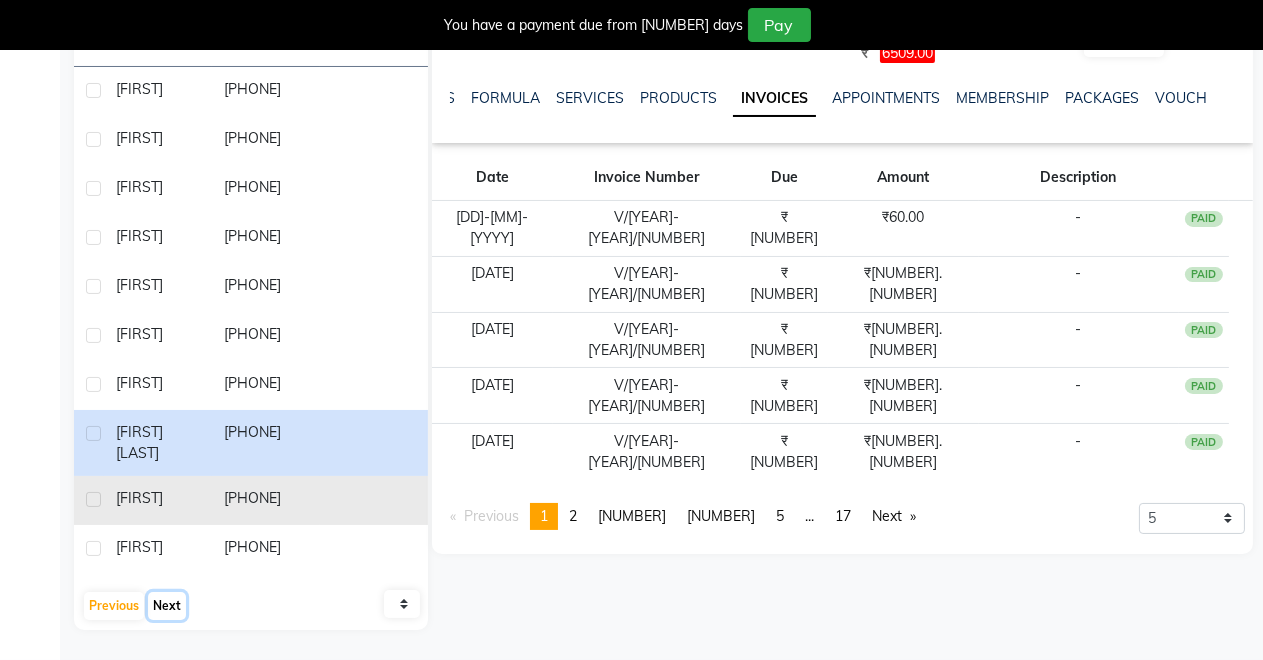 click on "Next" at bounding box center [167, 606] 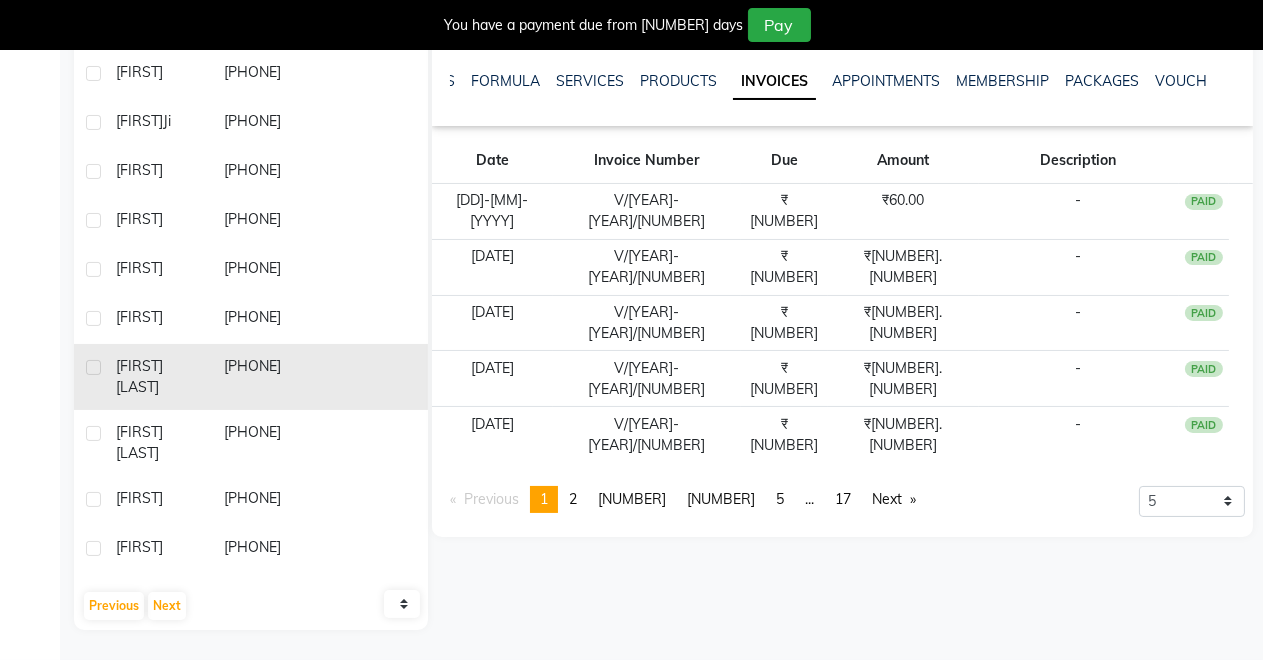 click on "[FIRST] [LAST]" at bounding box center (158, 72) 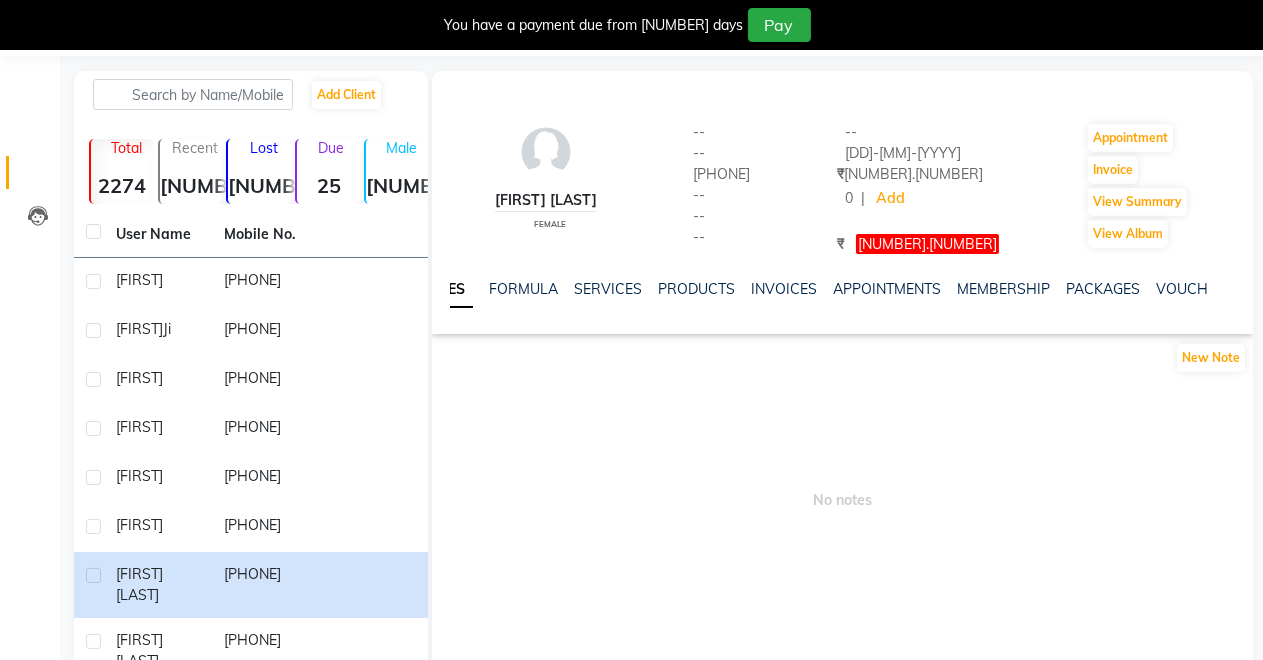 scroll, scrollTop: 0, scrollLeft: 0, axis: both 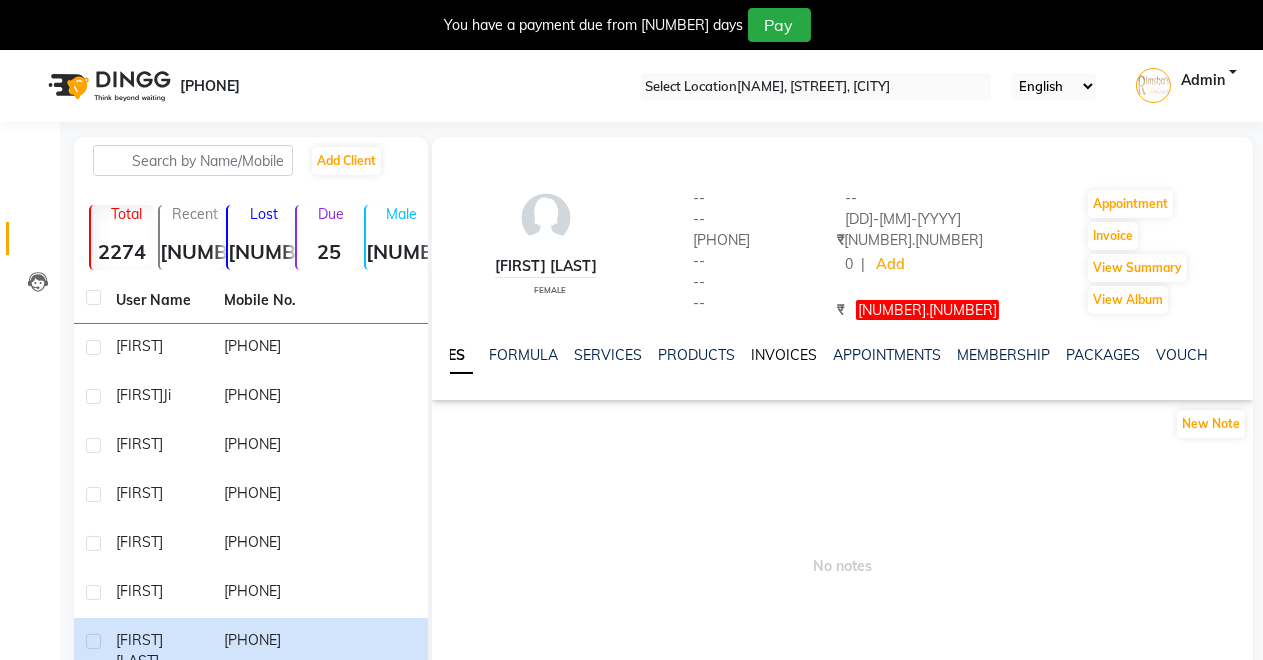 click on "INVOICES" at bounding box center [784, 355] 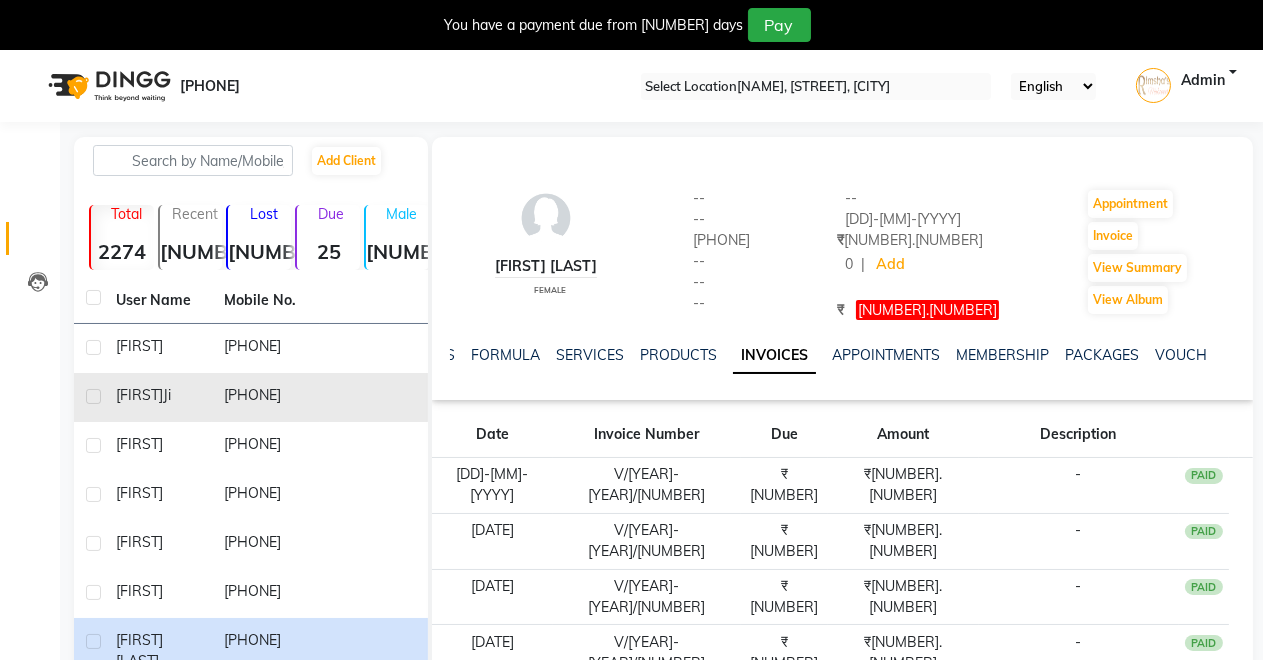 click on "[FIRST]  [LAST]" at bounding box center [158, 348] 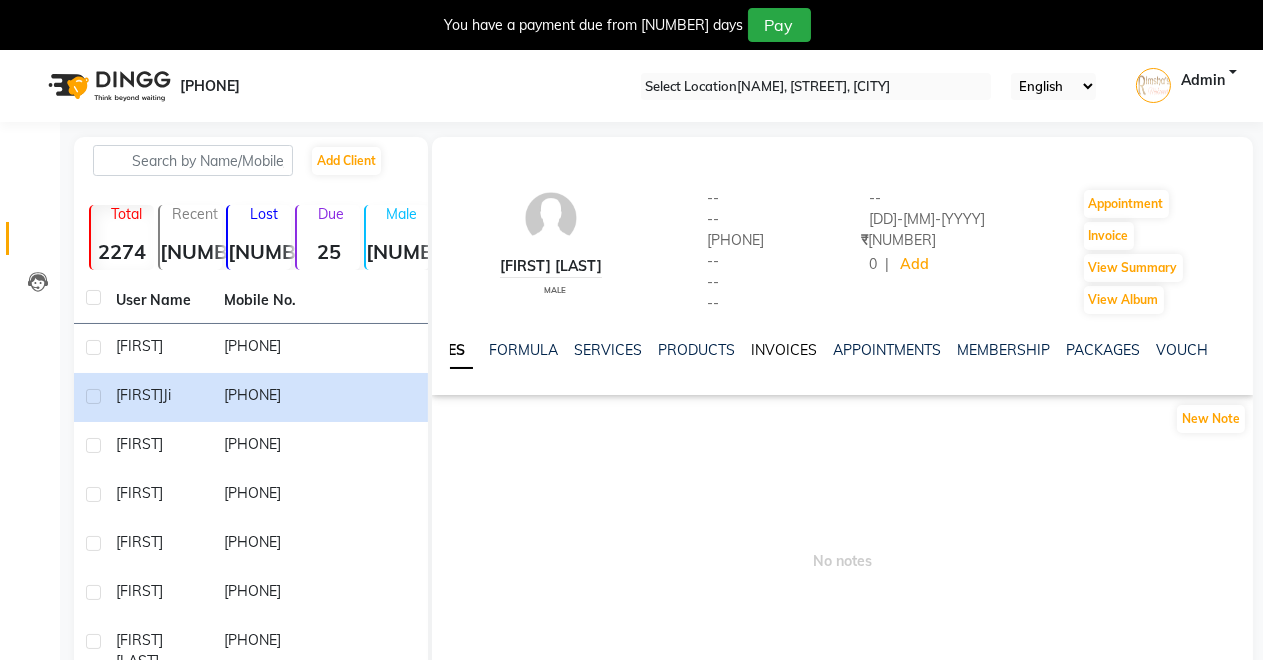 click on "INVOICES" at bounding box center [784, 350] 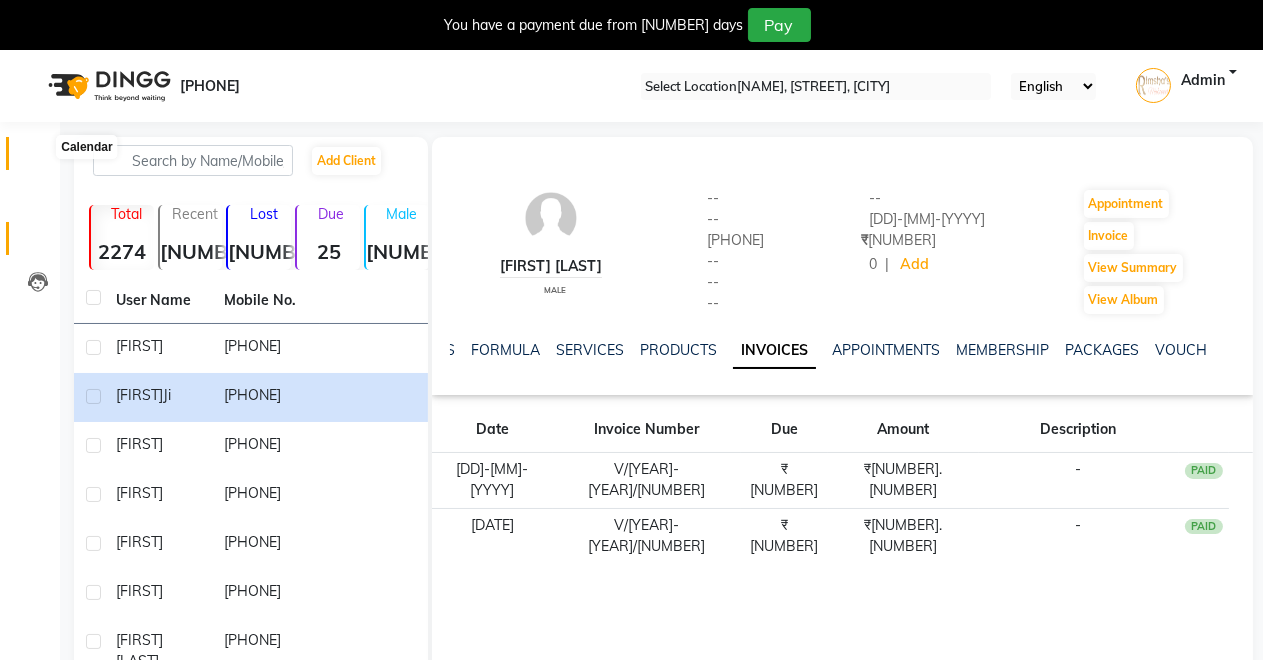 click at bounding box center (37, 158) 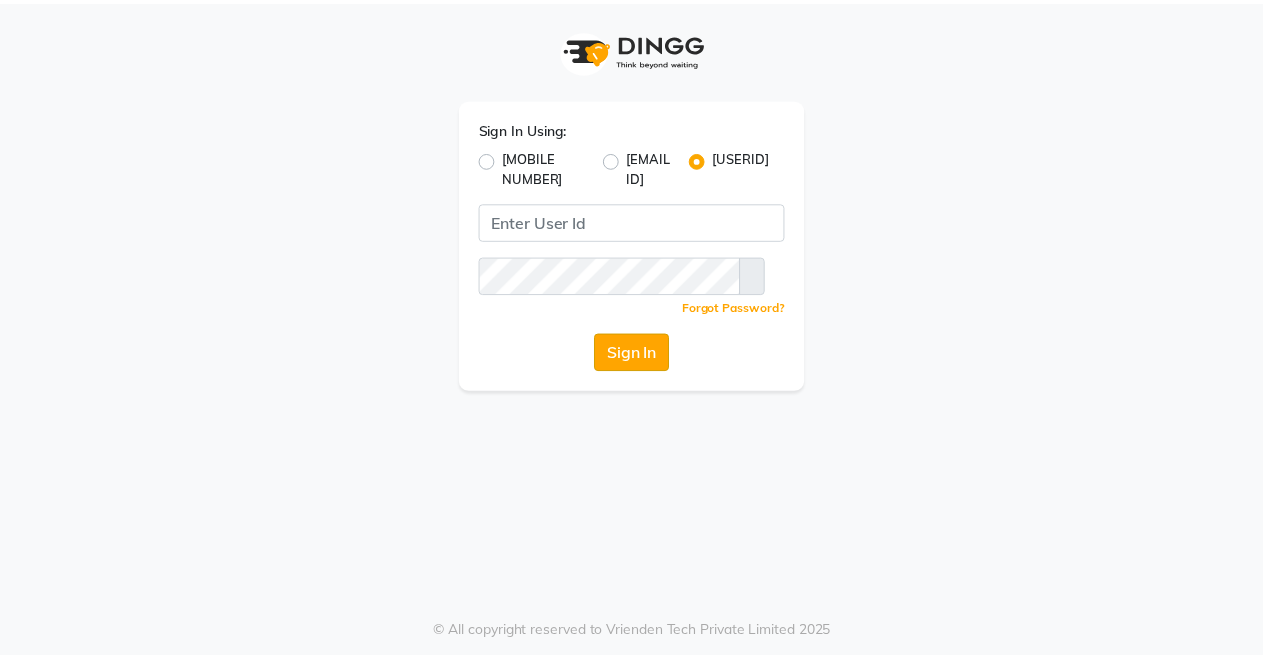scroll, scrollTop: 0, scrollLeft: 0, axis: both 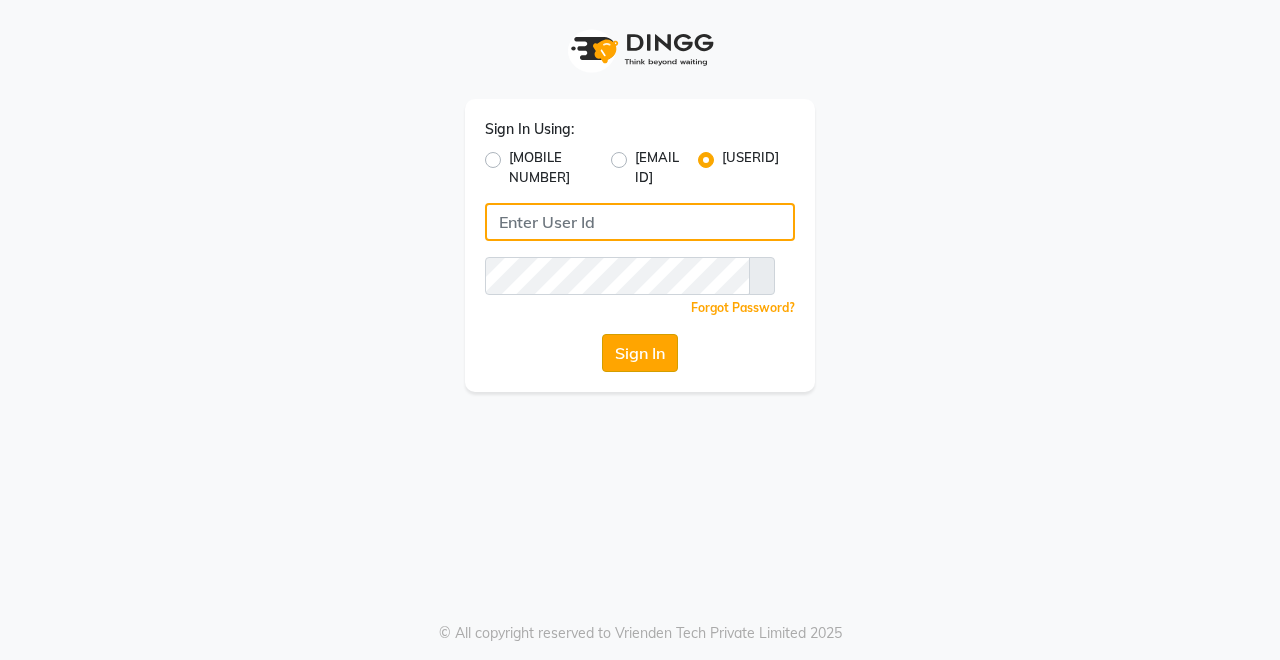 type on "[USERNAME]" 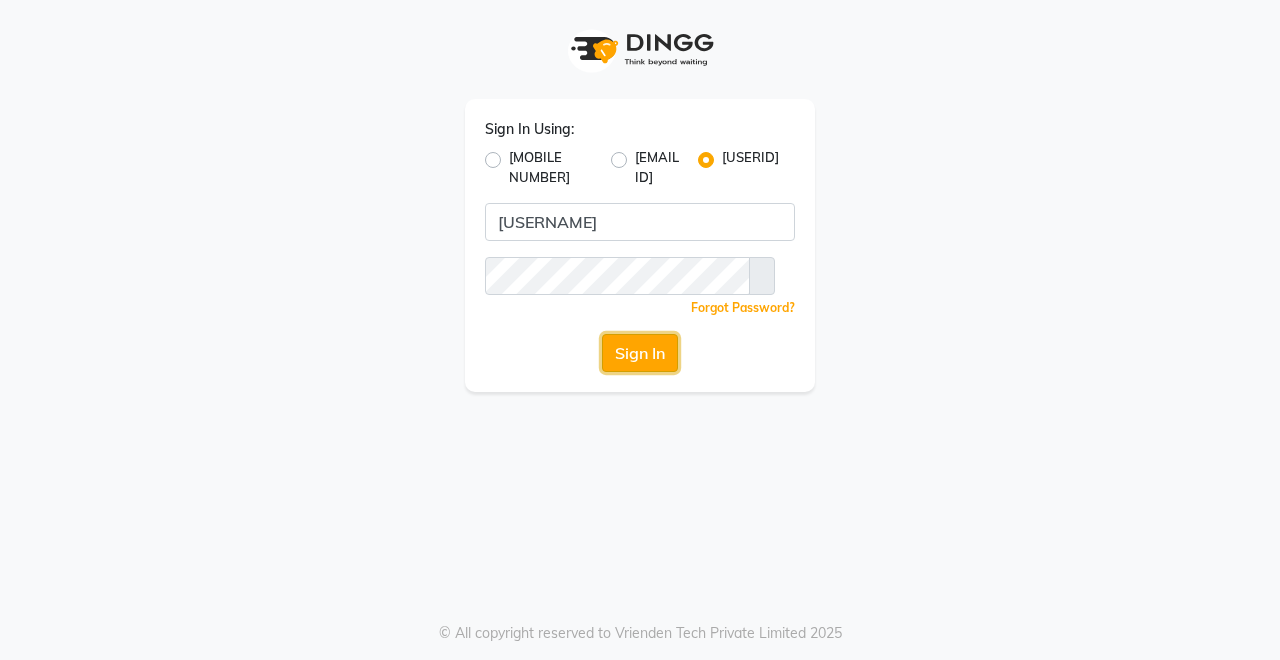 click on "Sign In" at bounding box center [640, 353] 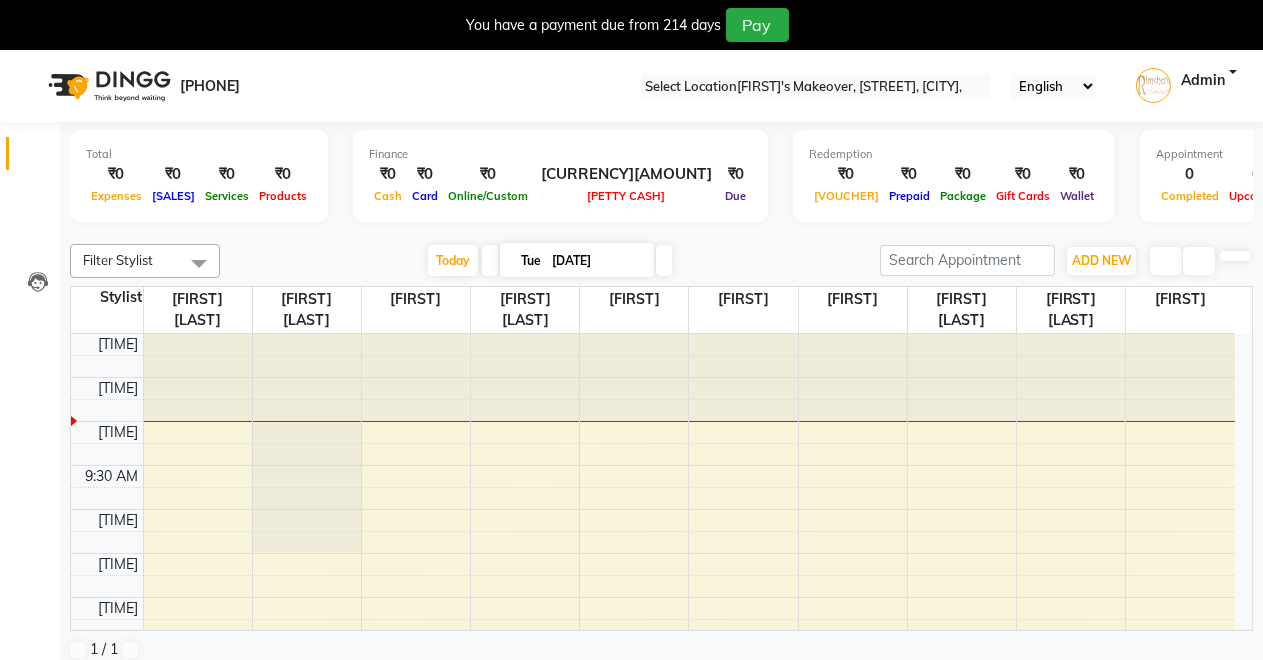 scroll, scrollTop: 0, scrollLeft: 0, axis: both 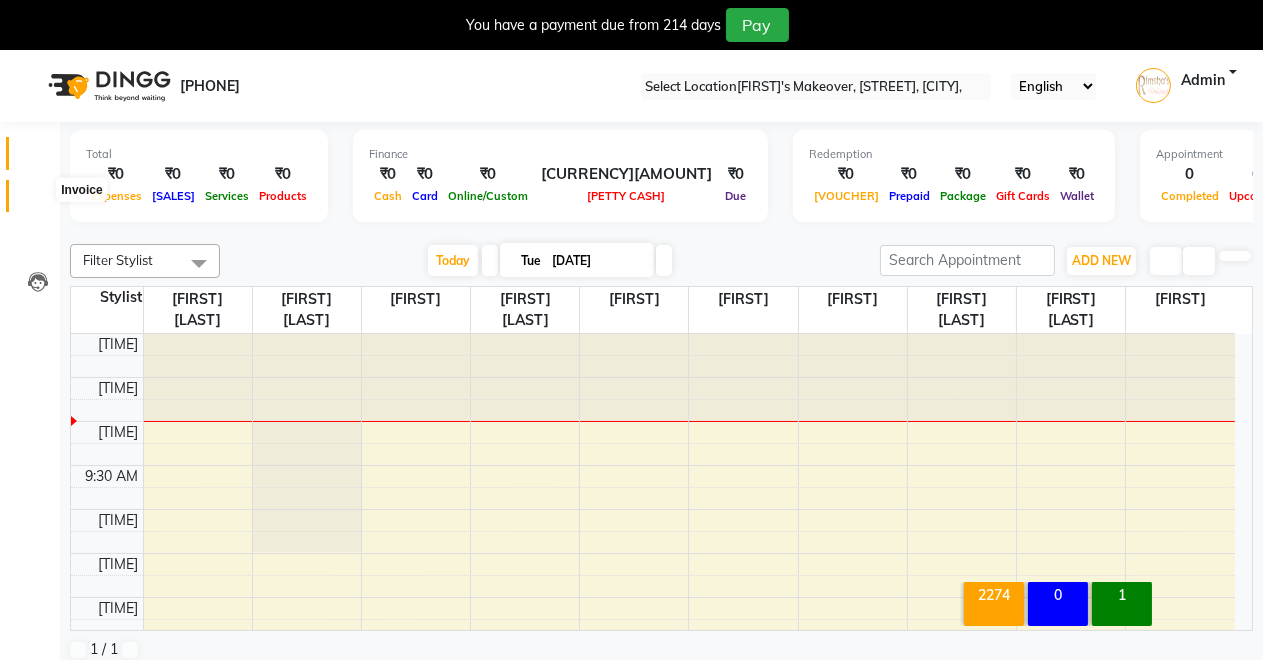 click at bounding box center (38, 201) 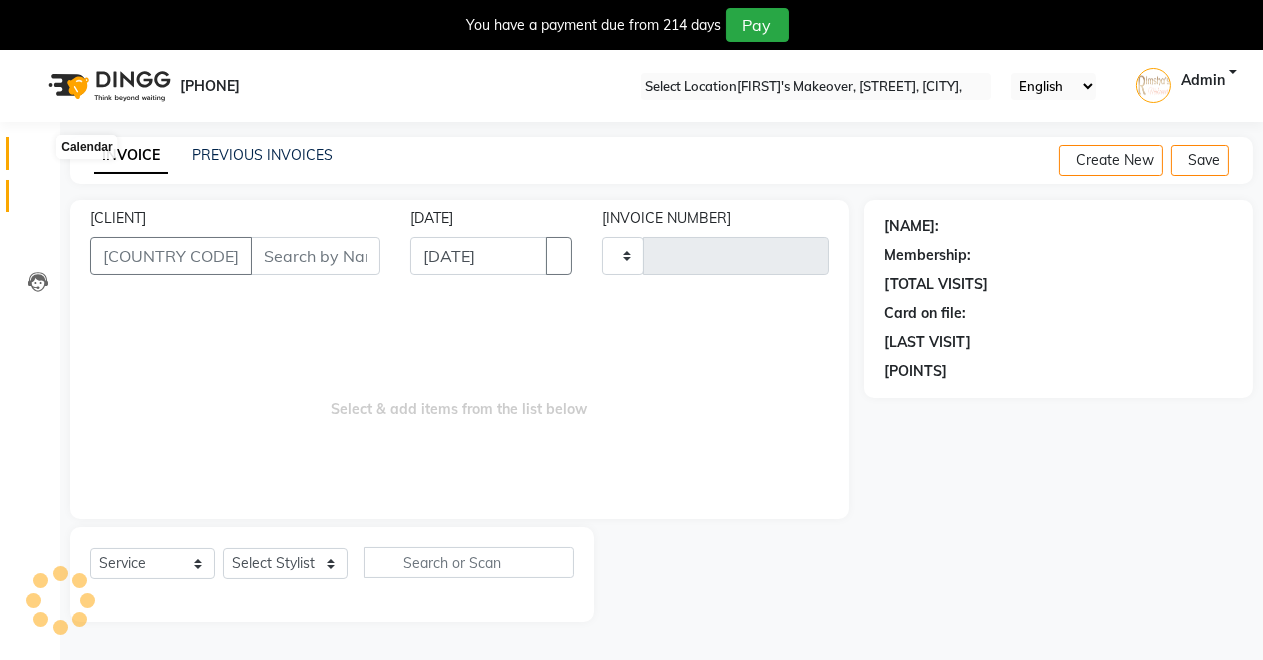click at bounding box center [37, 158] 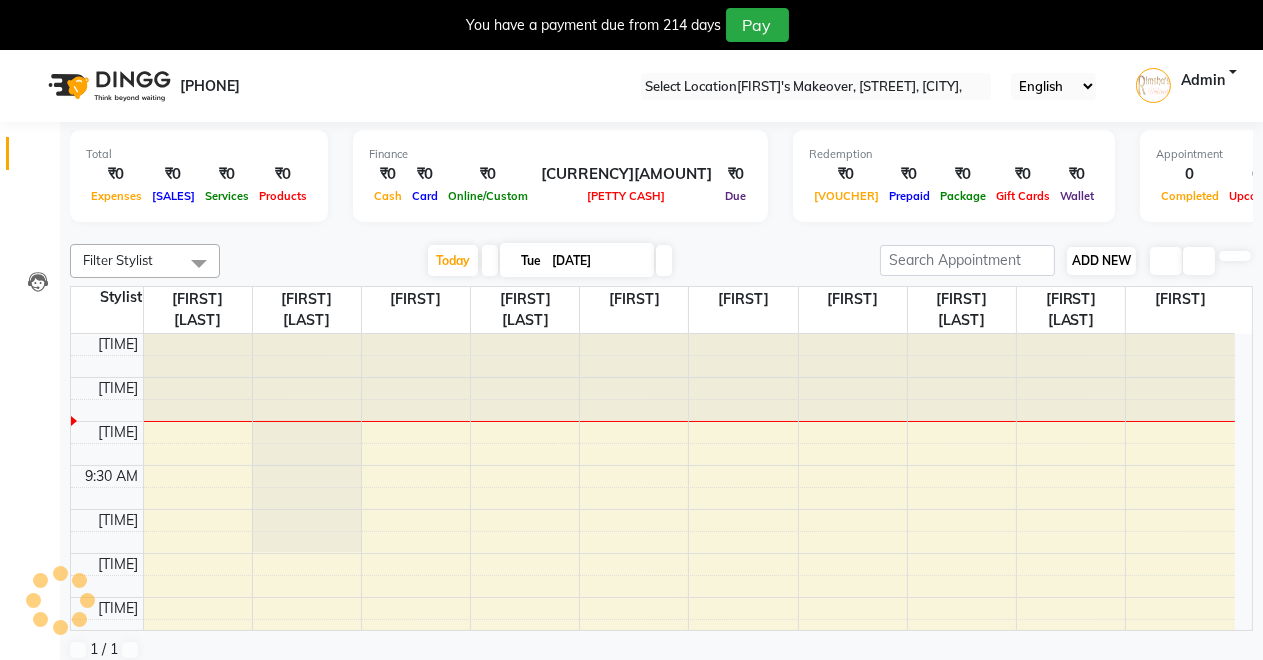 scroll, scrollTop: 0, scrollLeft: 0, axis: both 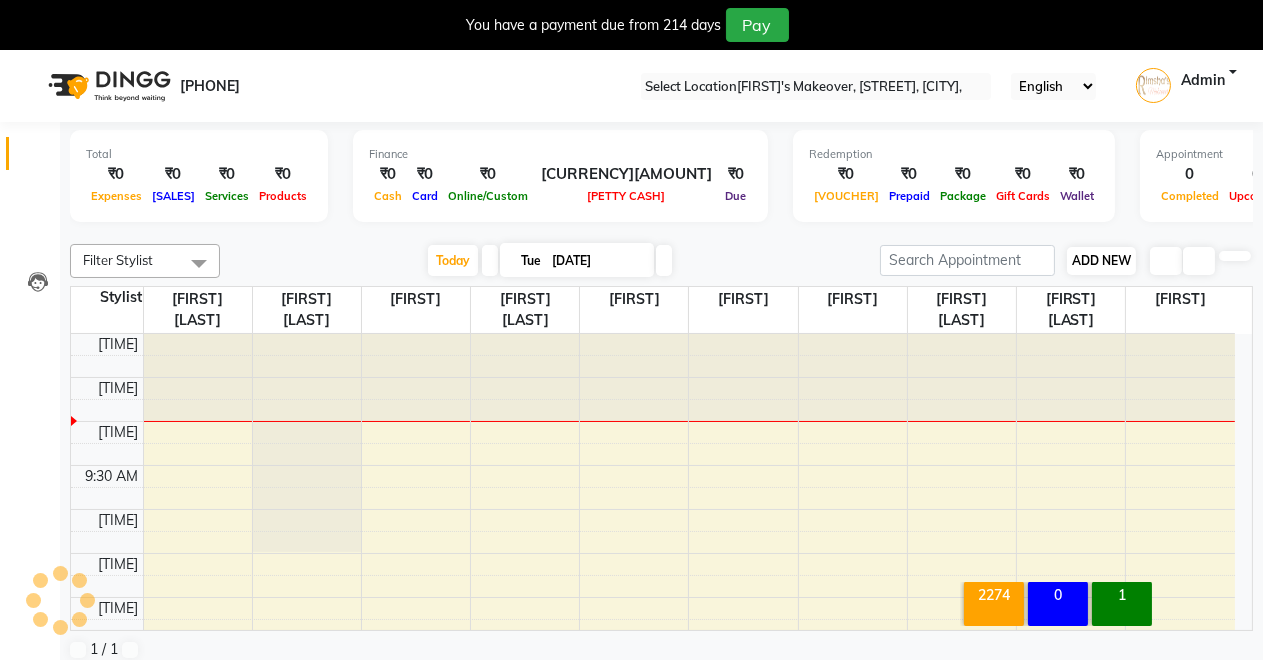 click on "ADD NEW Toggle Dropdown" at bounding box center (1101, 261) 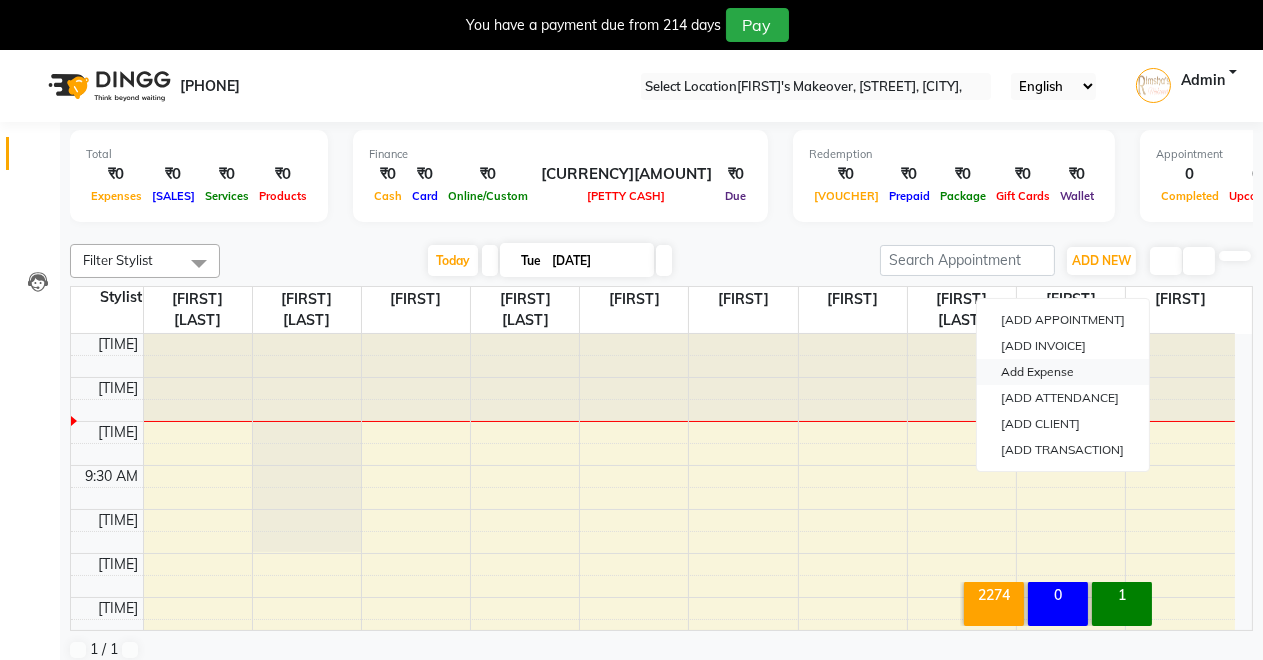 click on "Add Expense" at bounding box center (1063, 372) 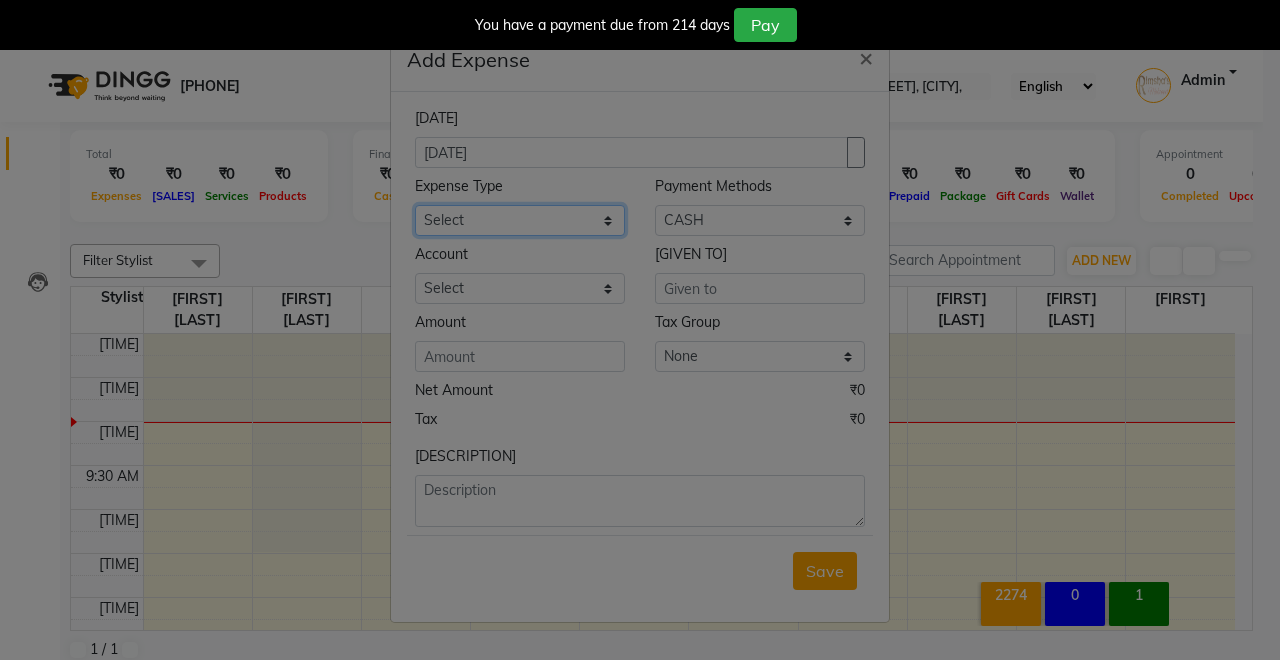 click on "Select Advance Salary CLEANING Clinical charges DUSTBIN Other PAMPHLETS Pandit G Priyanka mam Product Rent Salary SOFA Staff Snacks Tax Tea & Refreshment T SHIRT PRINT Utilities Water Bottle" at bounding box center (520, 220) 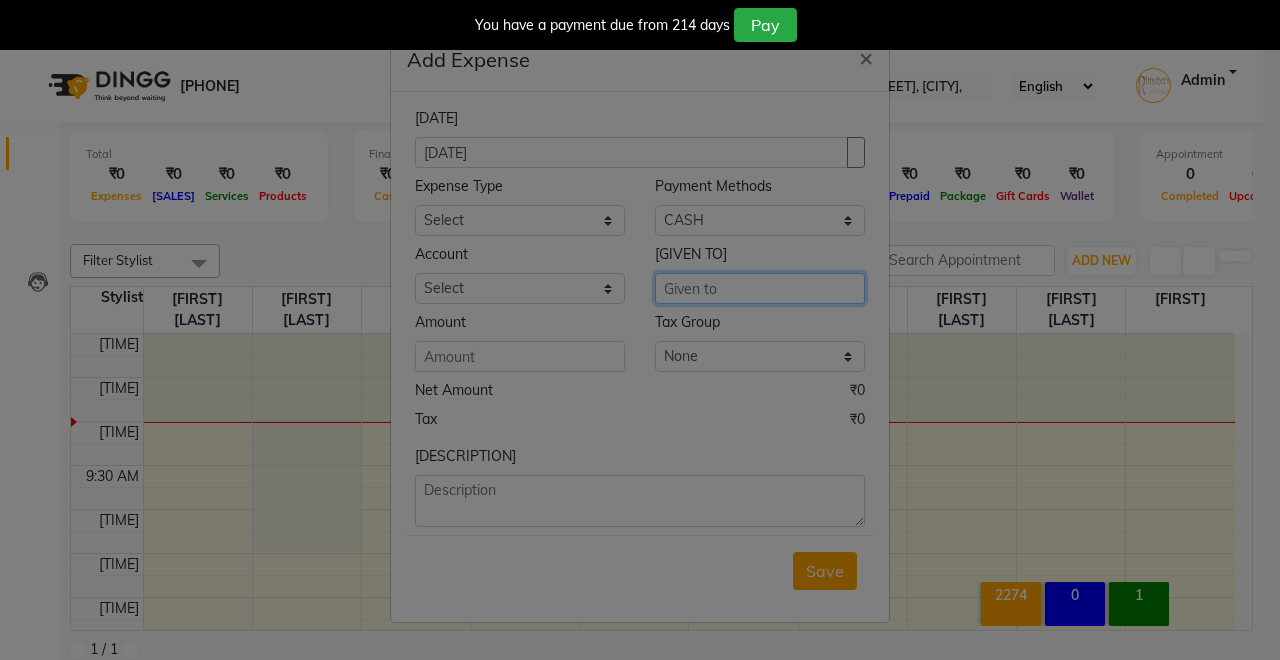 click at bounding box center [760, 288] 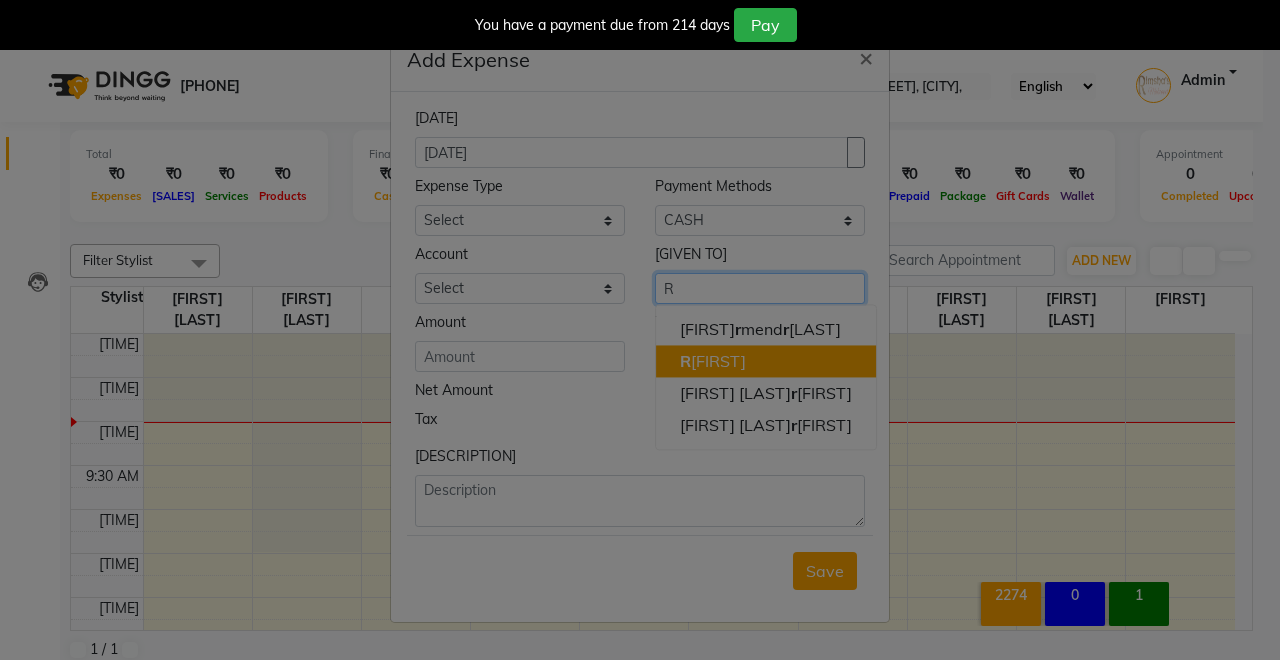 click on "R ahul" at bounding box center (713, 361) 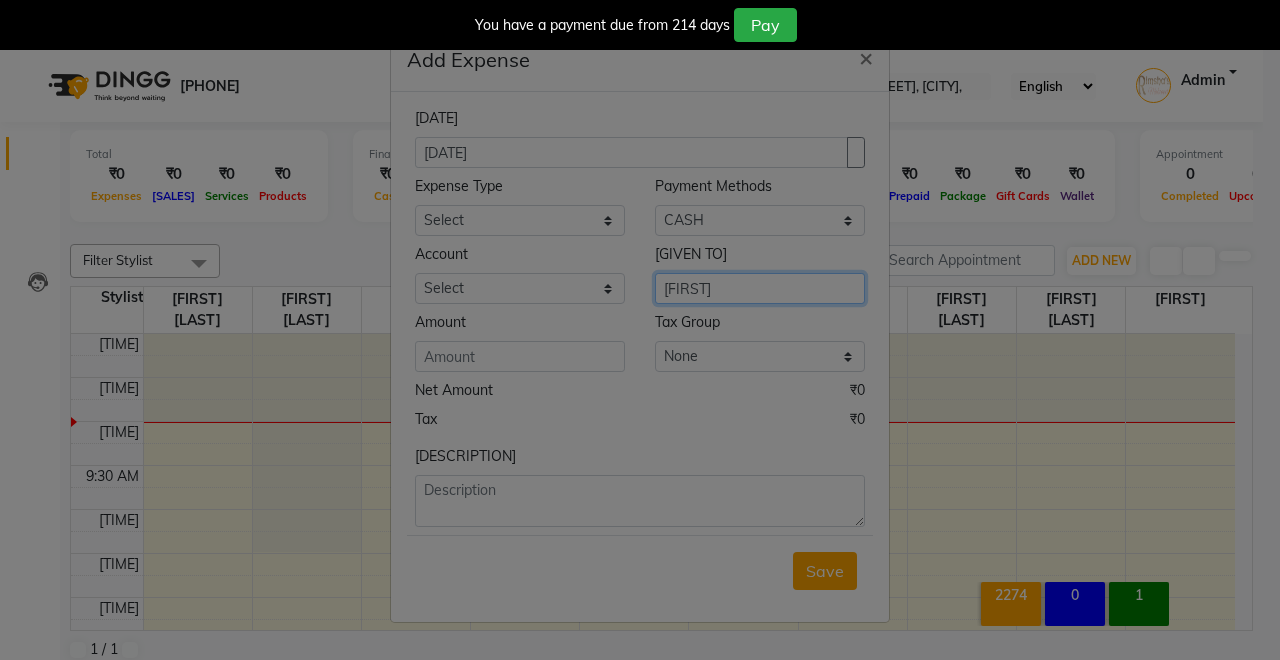 type on "[FIRST]" 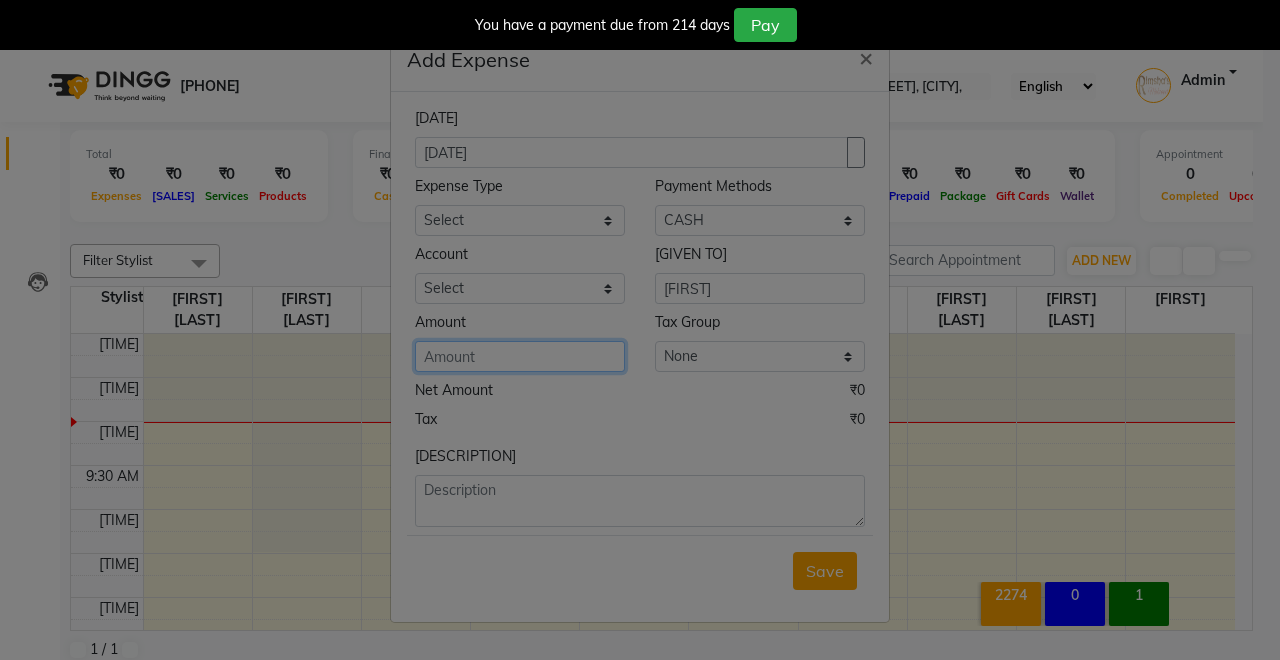 click at bounding box center (520, 356) 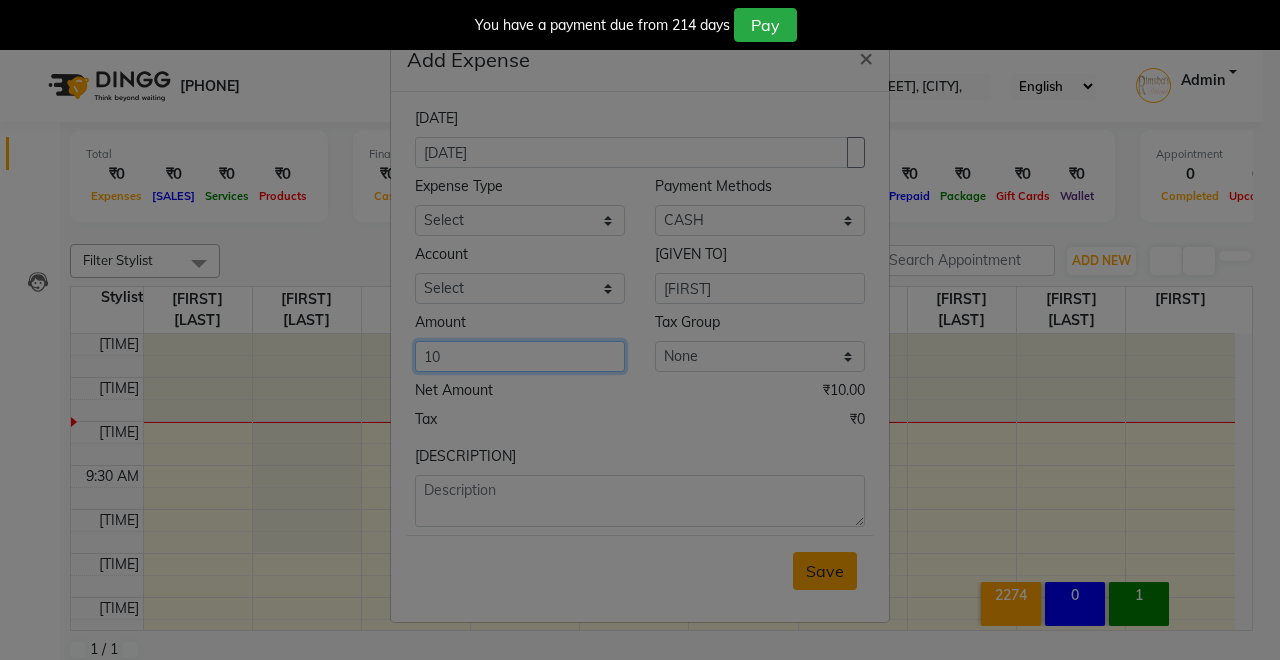 type on "10" 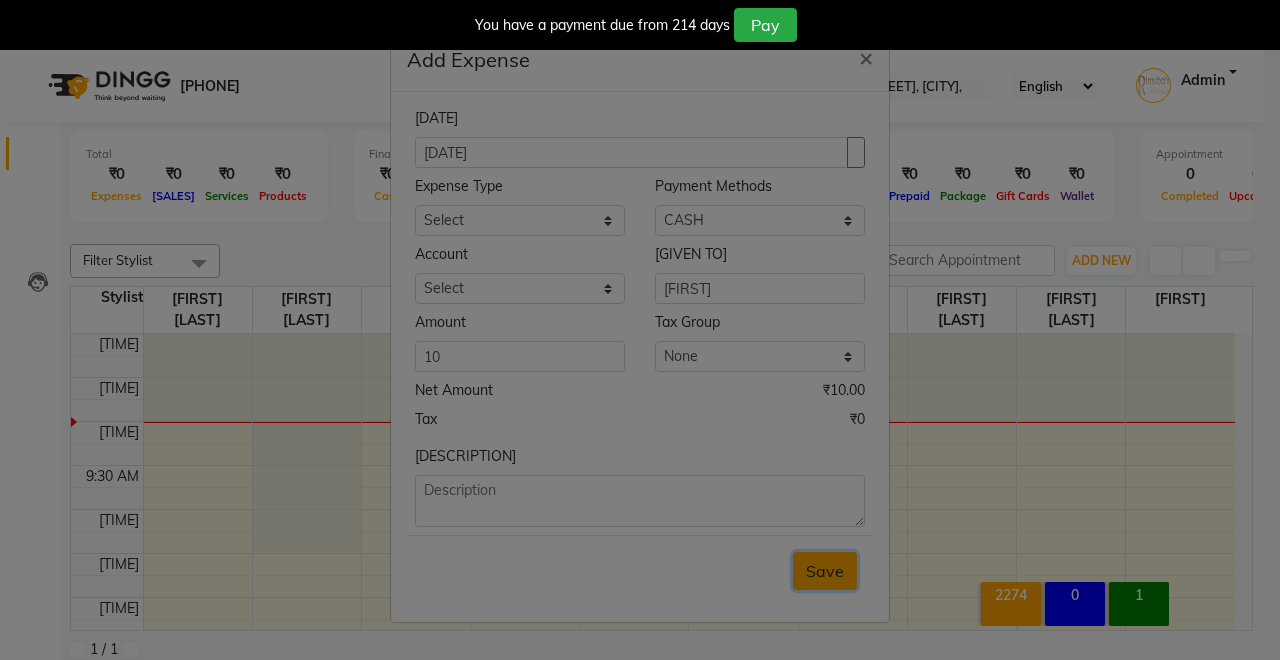 click on "Save" at bounding box center [825, 571] 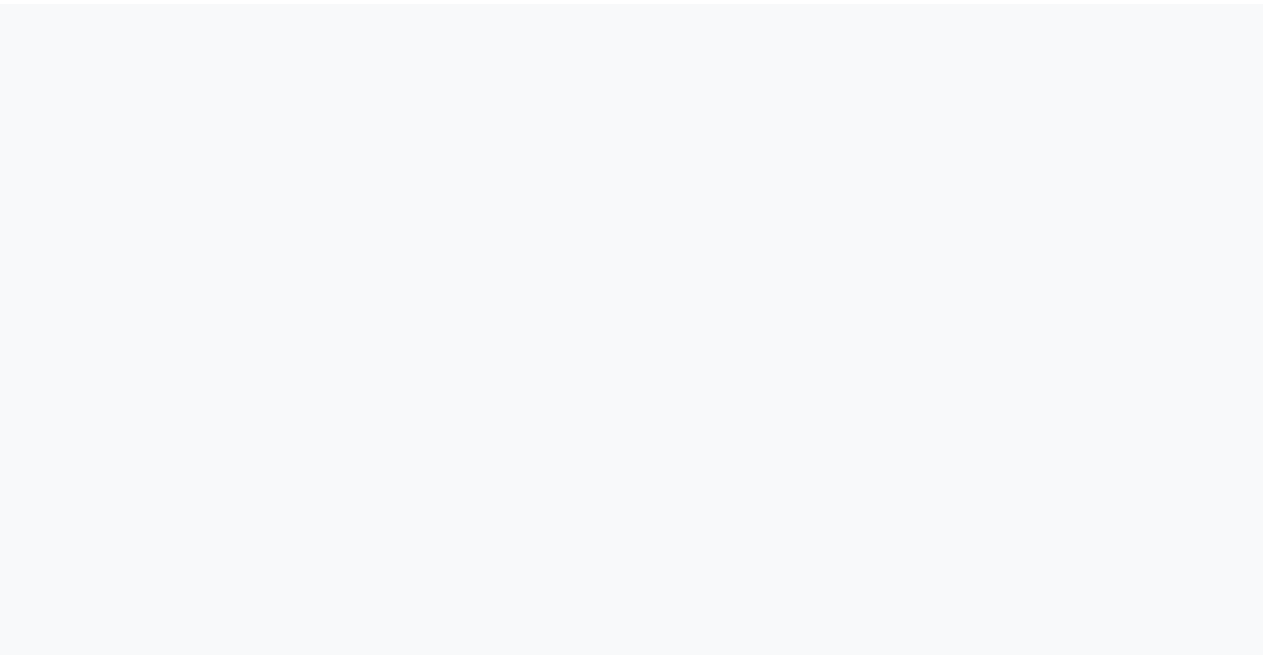 scroll, scrollTop: 0, scrollLeft: 0, axis: both 